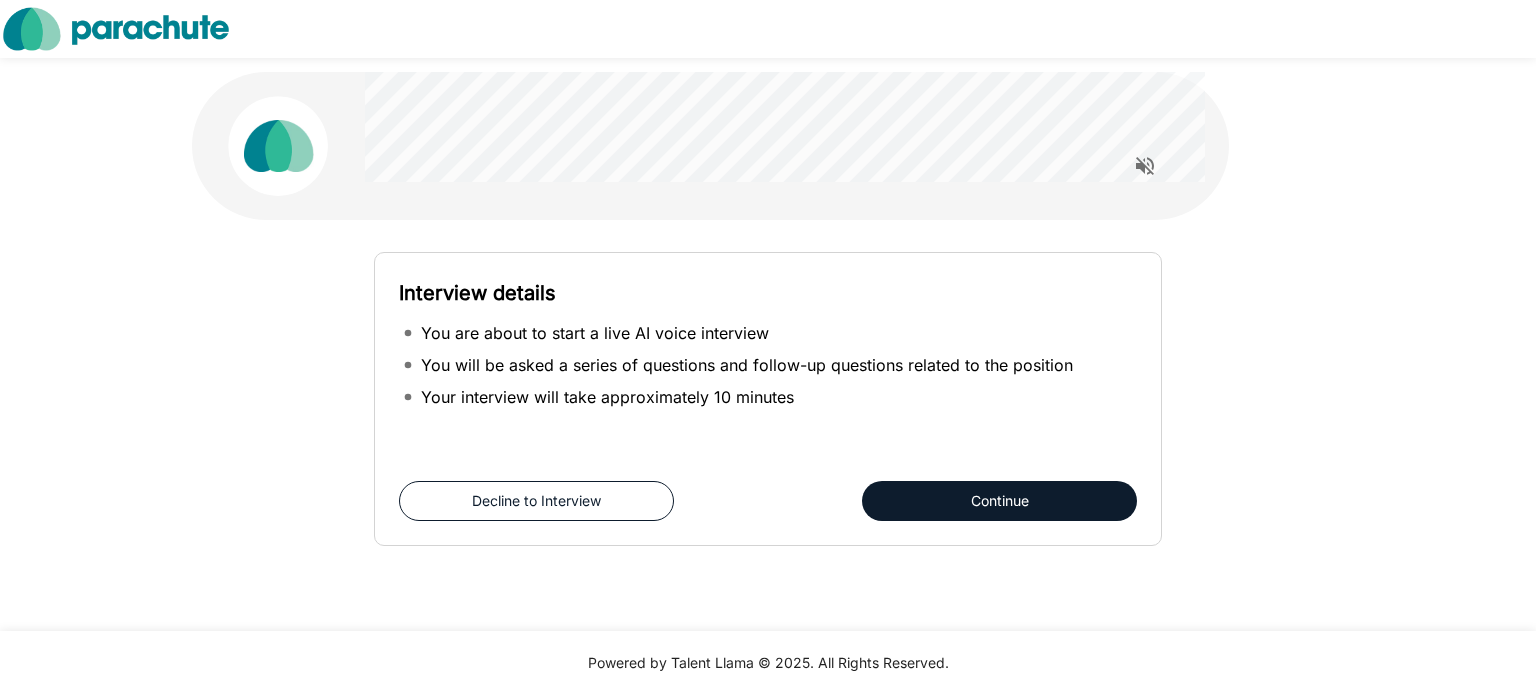 scroll, scrollTop: 0, scrollLeft: 0, axis: both 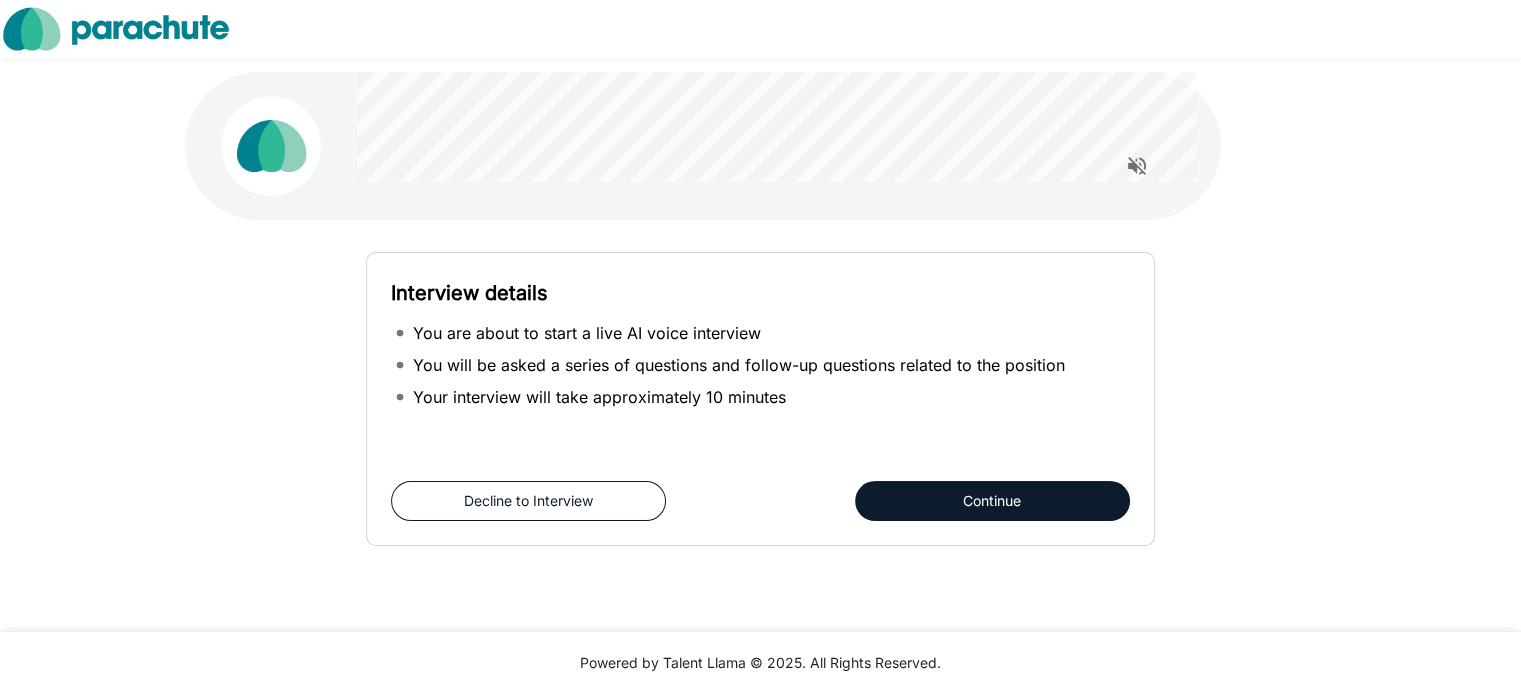 click on "Interview details You are about to start a live AI voice interview  You will be asked a series of questions and follow-up questions related to the position Your interview will take approximately 10 minutes Decline to Interview Continue" at bounding box center (760, 357) 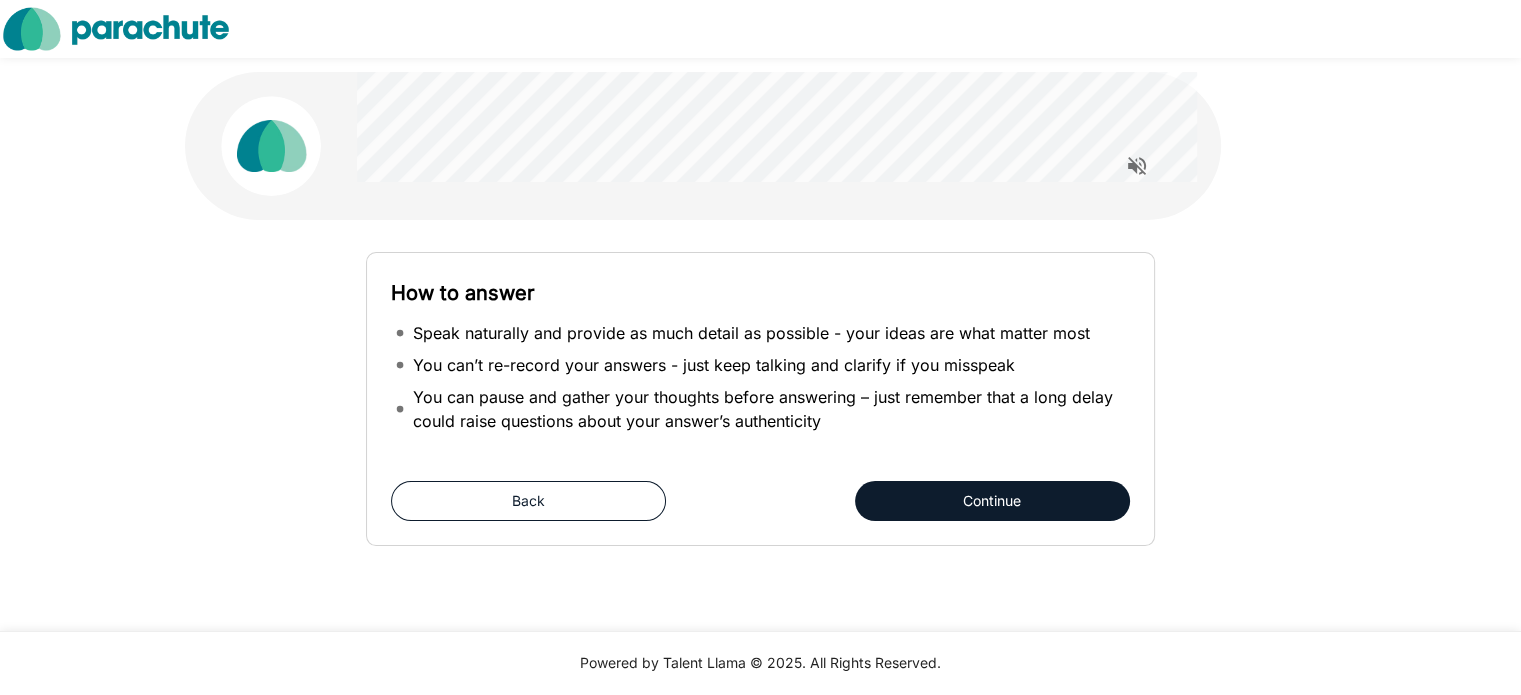 click on "Back" at bounding box center [528, 501] 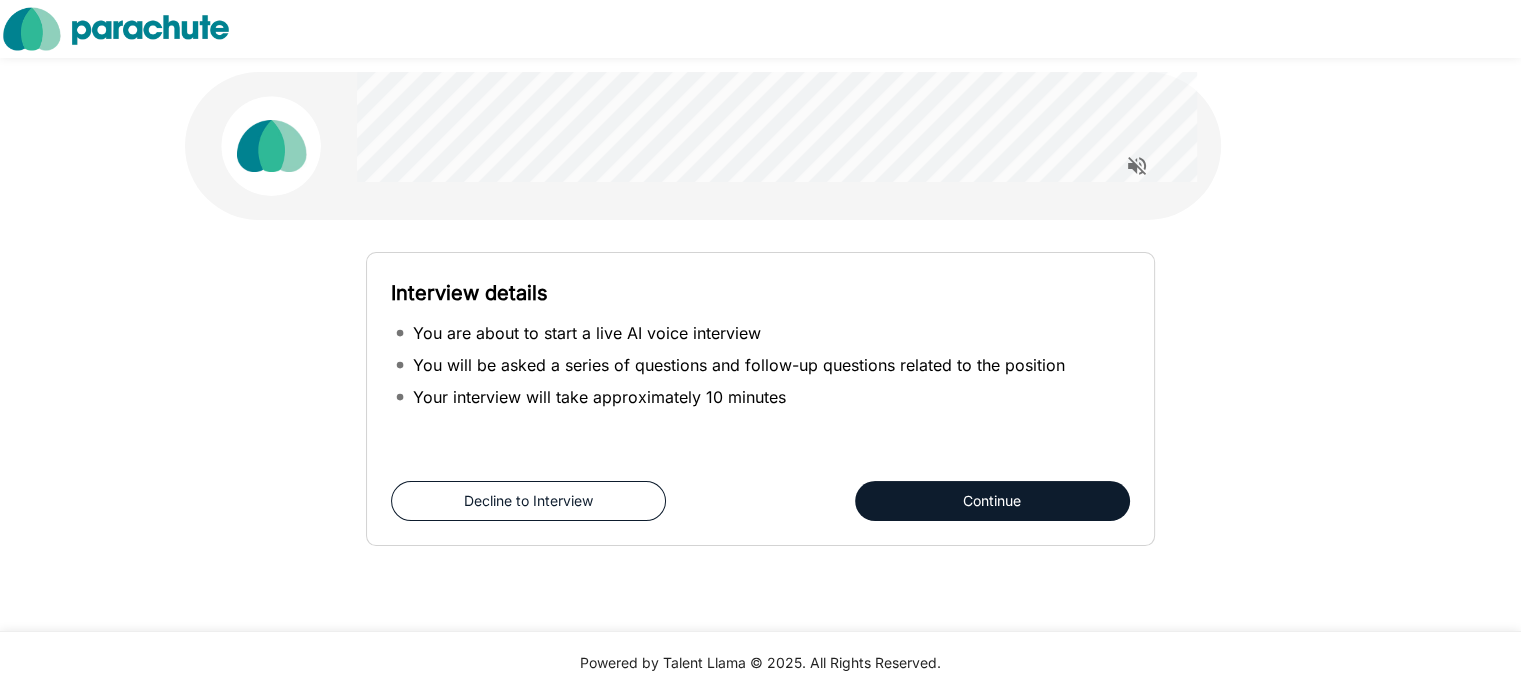 click on "Continue" at bounding box center (992, 501) 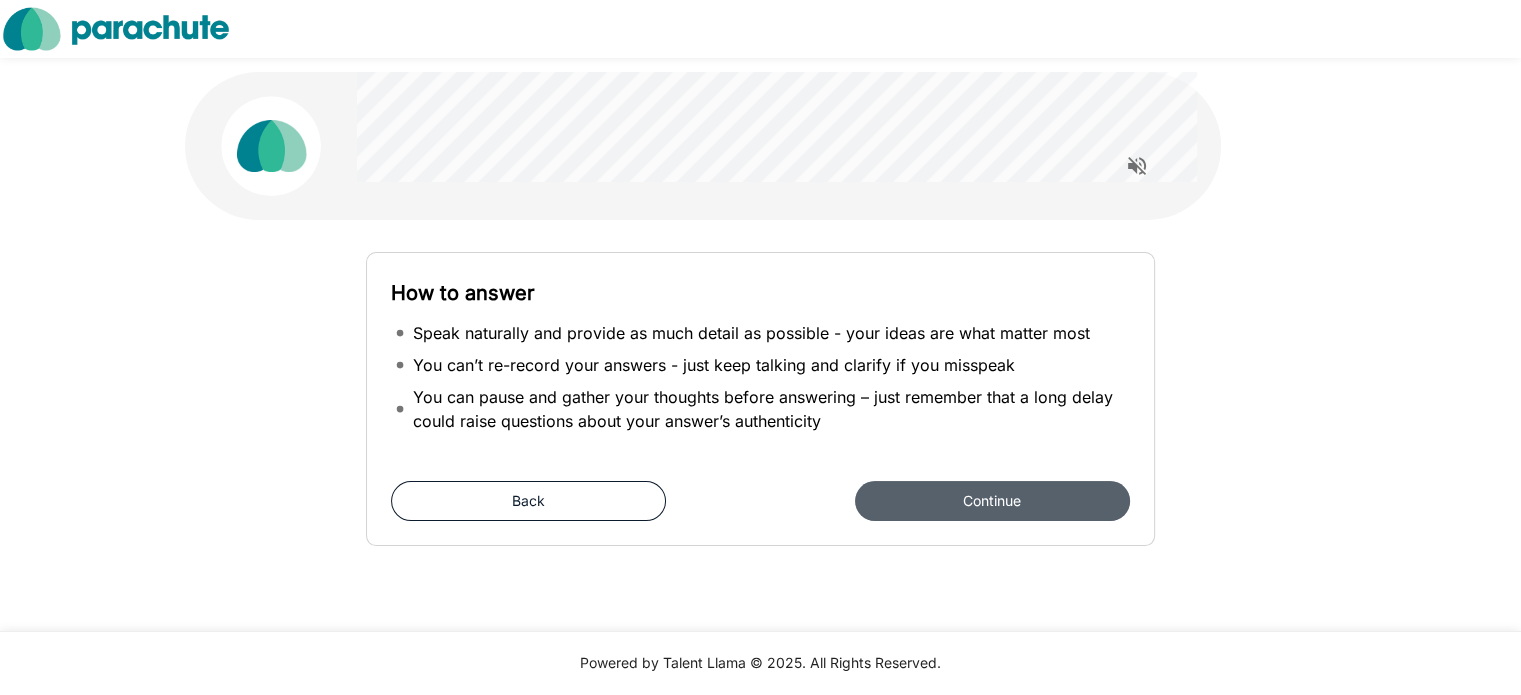 click on "Continue" at bounding box center [992, 501] 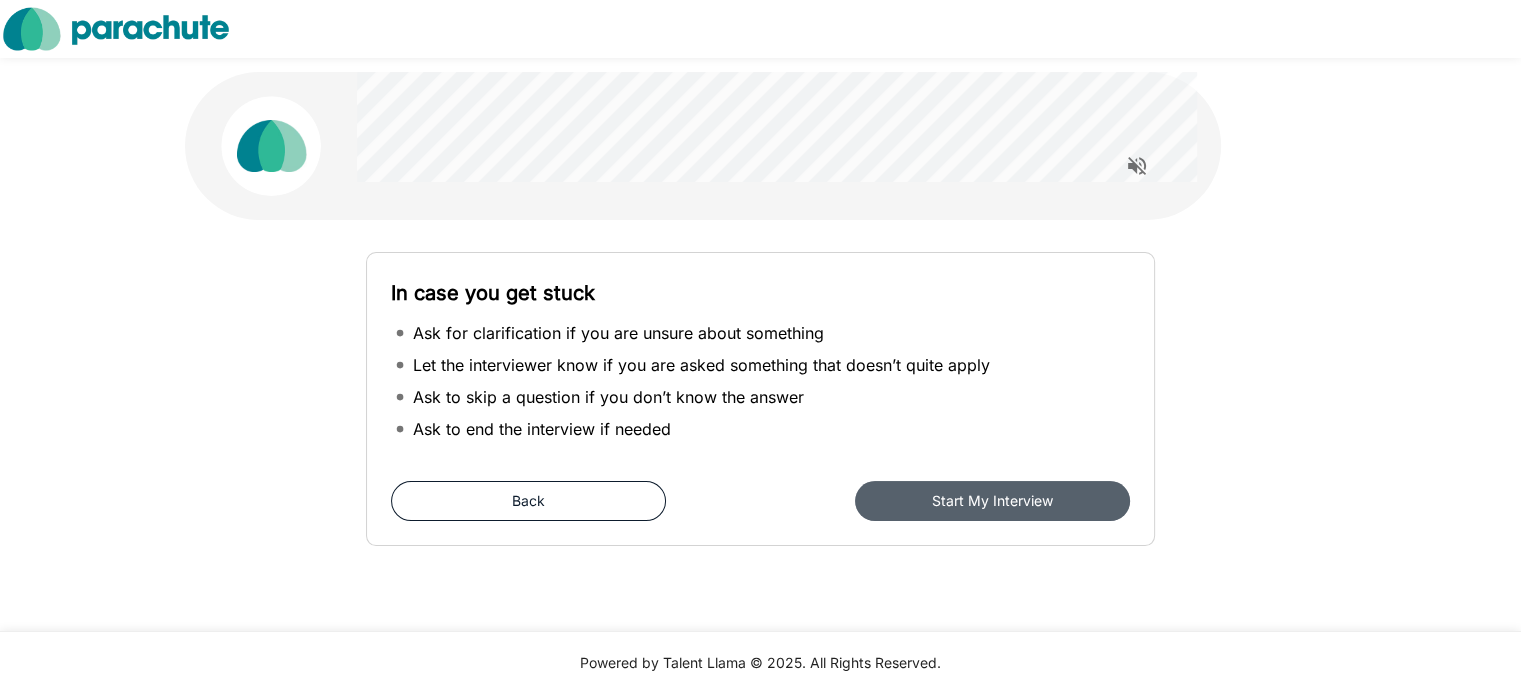 click on "Start My Interview" at bounding box center [992, 501] 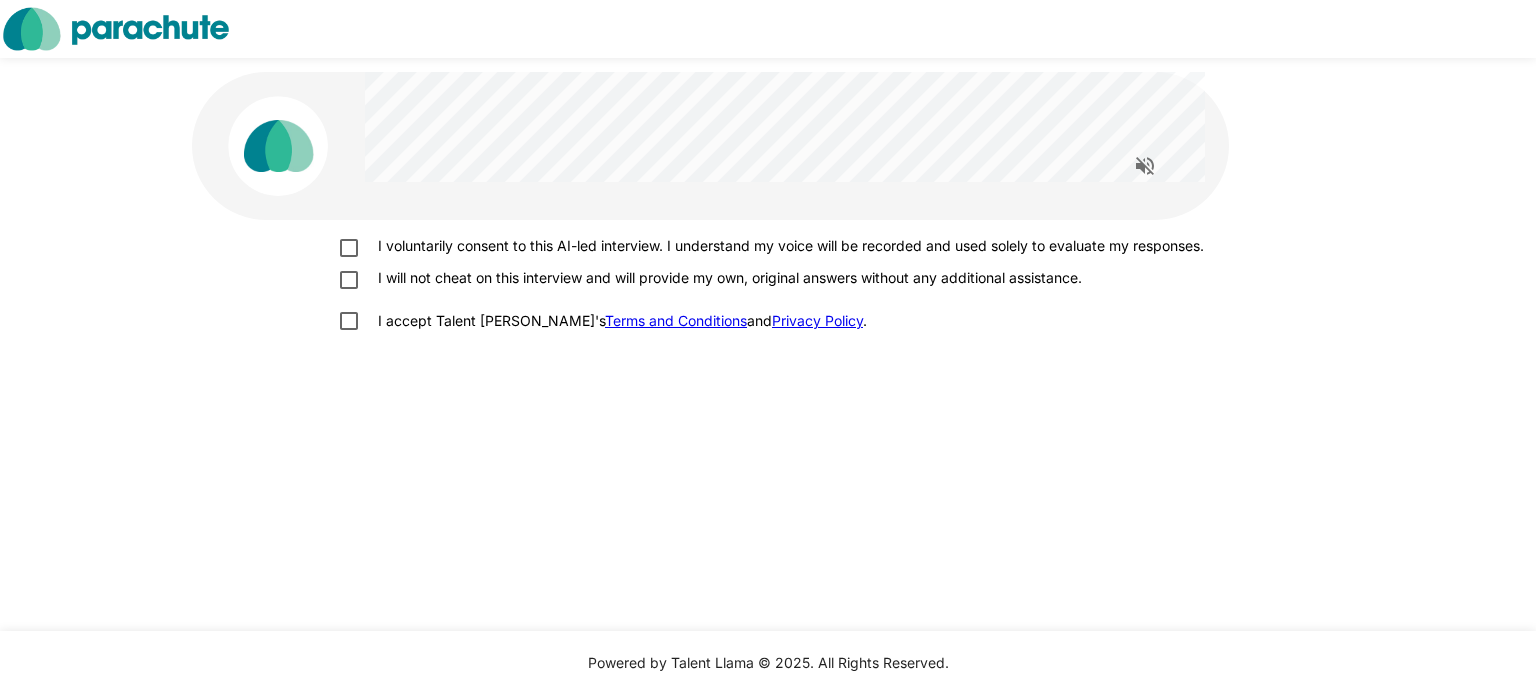 click on "I voluntarily consent to this AI-led interview. I understand my voice will be recorded and used solely to evaluate my responses." at bounding box center (787, 246) 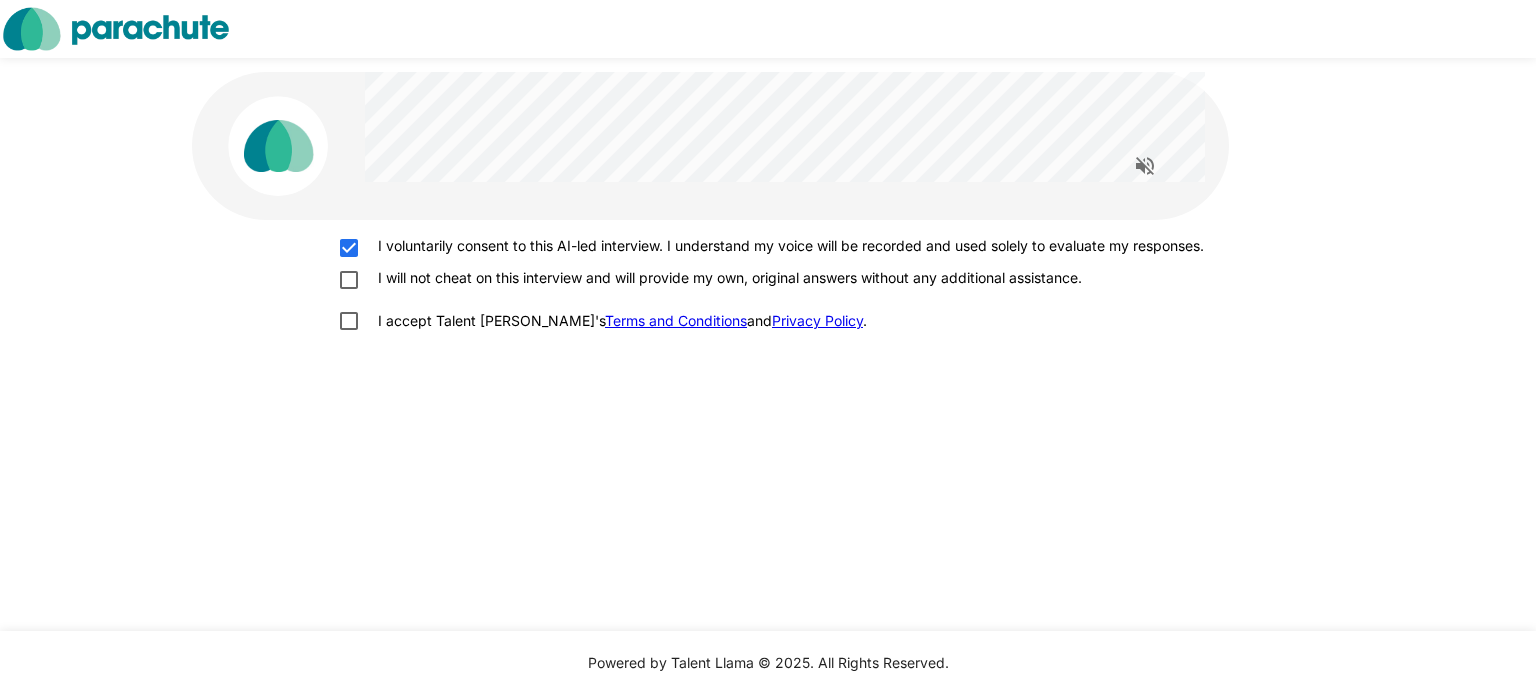click on "I will not cheat on this interview and will provide my own, original answers without any additional assistance." at bounding box center [726, 278] 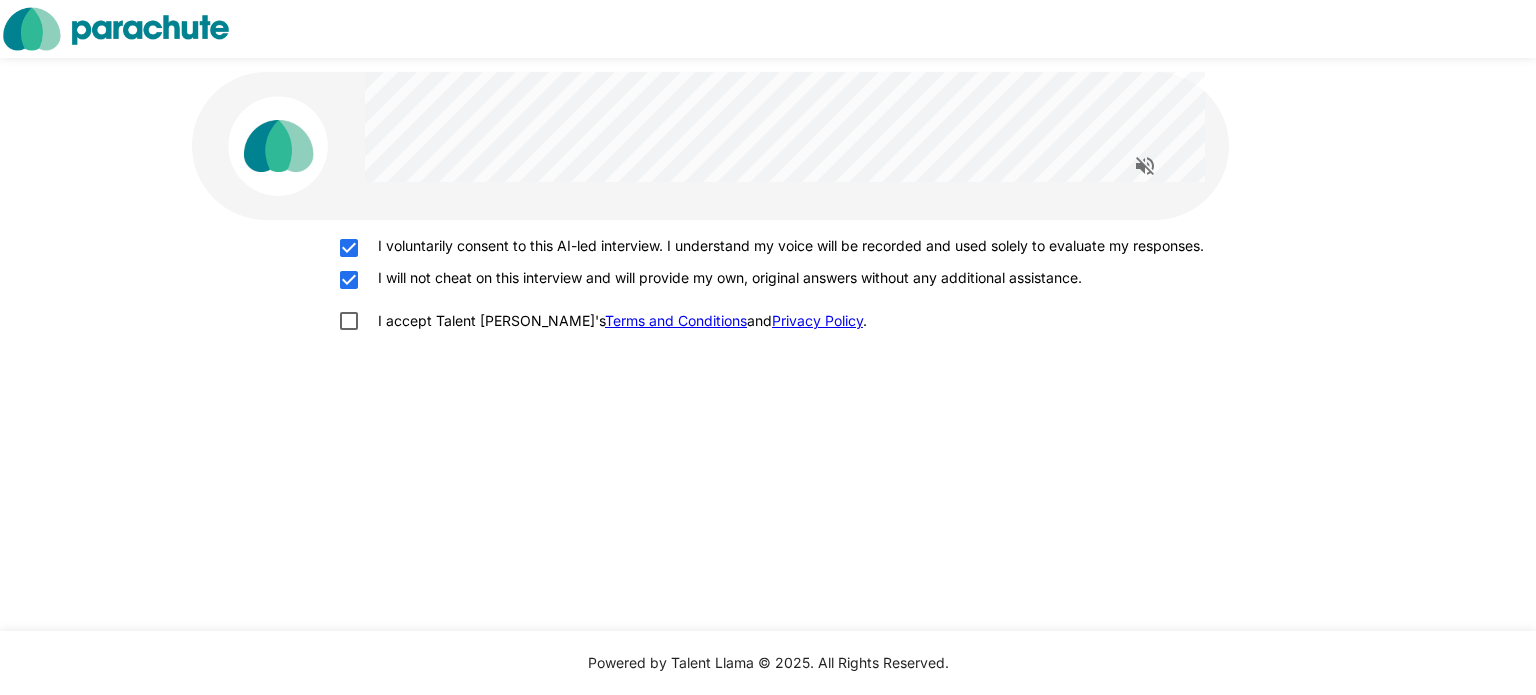click on "I accept Talent Llama's  Terms and Conditions  and  Privacy Policy ." at bounding box center (618, 321) 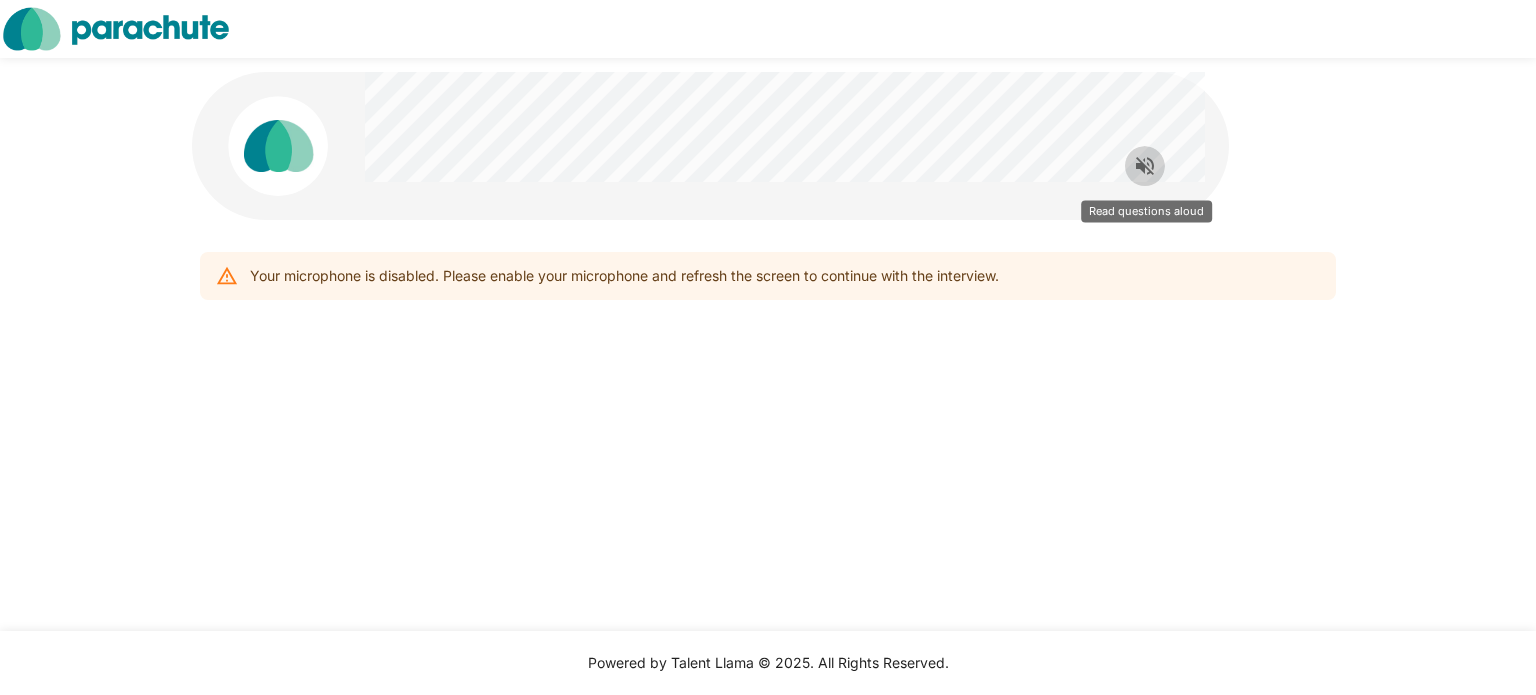 click 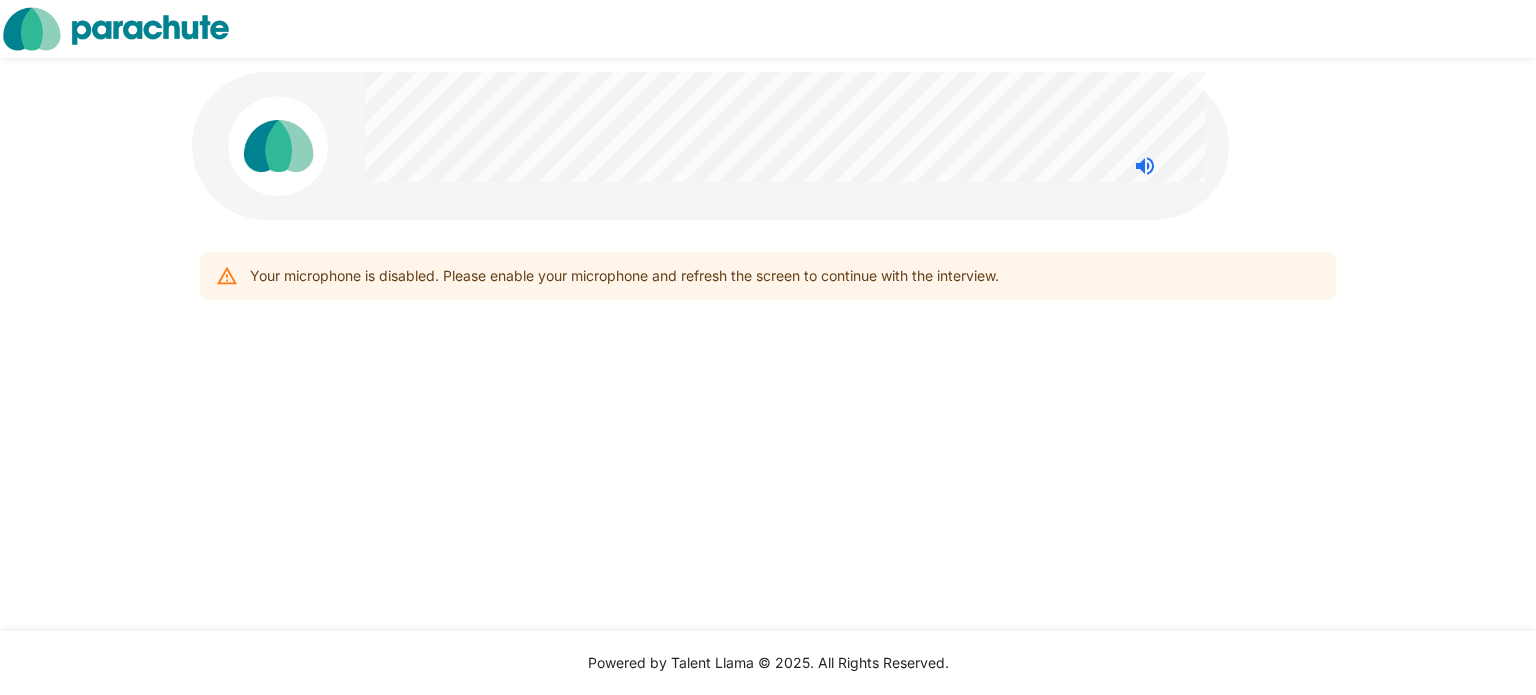 drag, startPoint x: 384, startPoint y: 410, endPoint x: 340, endPoint y: 403, distance: 44.553337 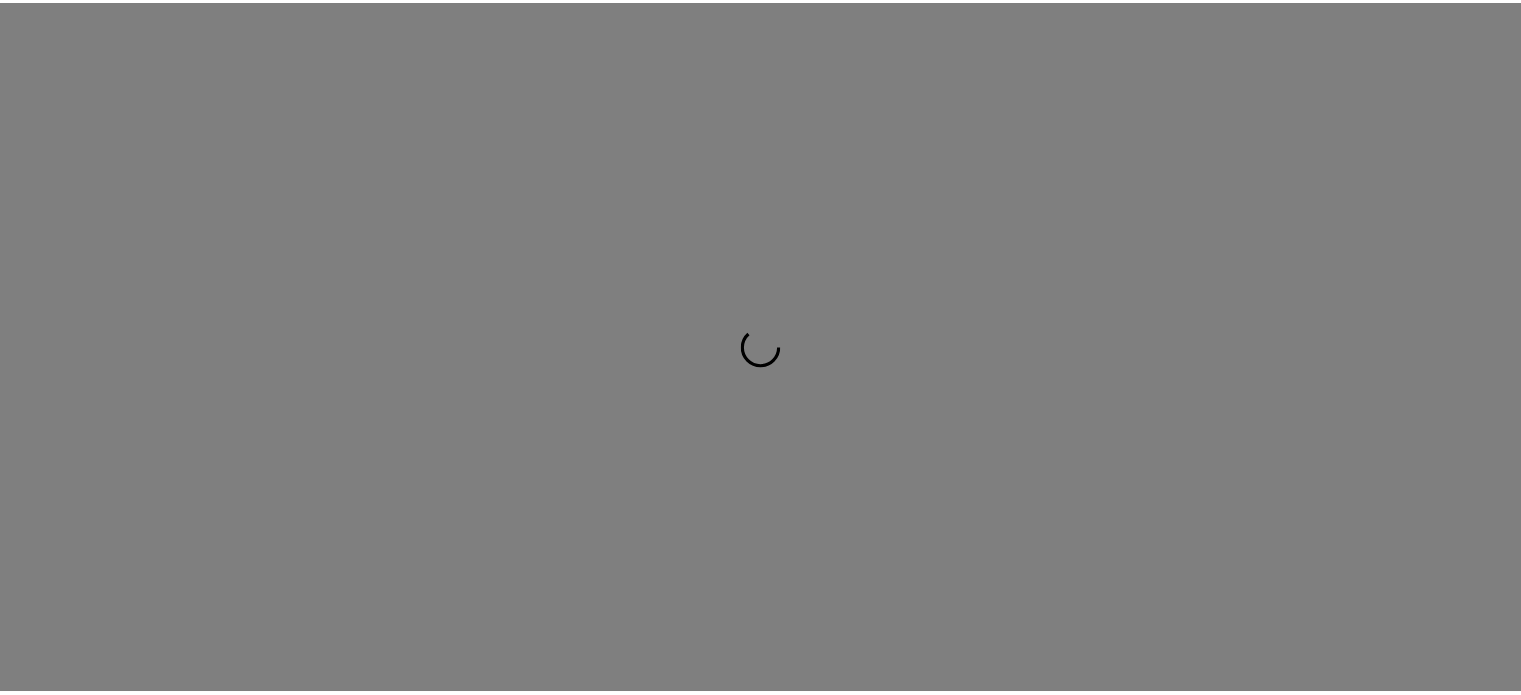 scroll, scrollTop: 0, scrollLeft: 0, axis: both 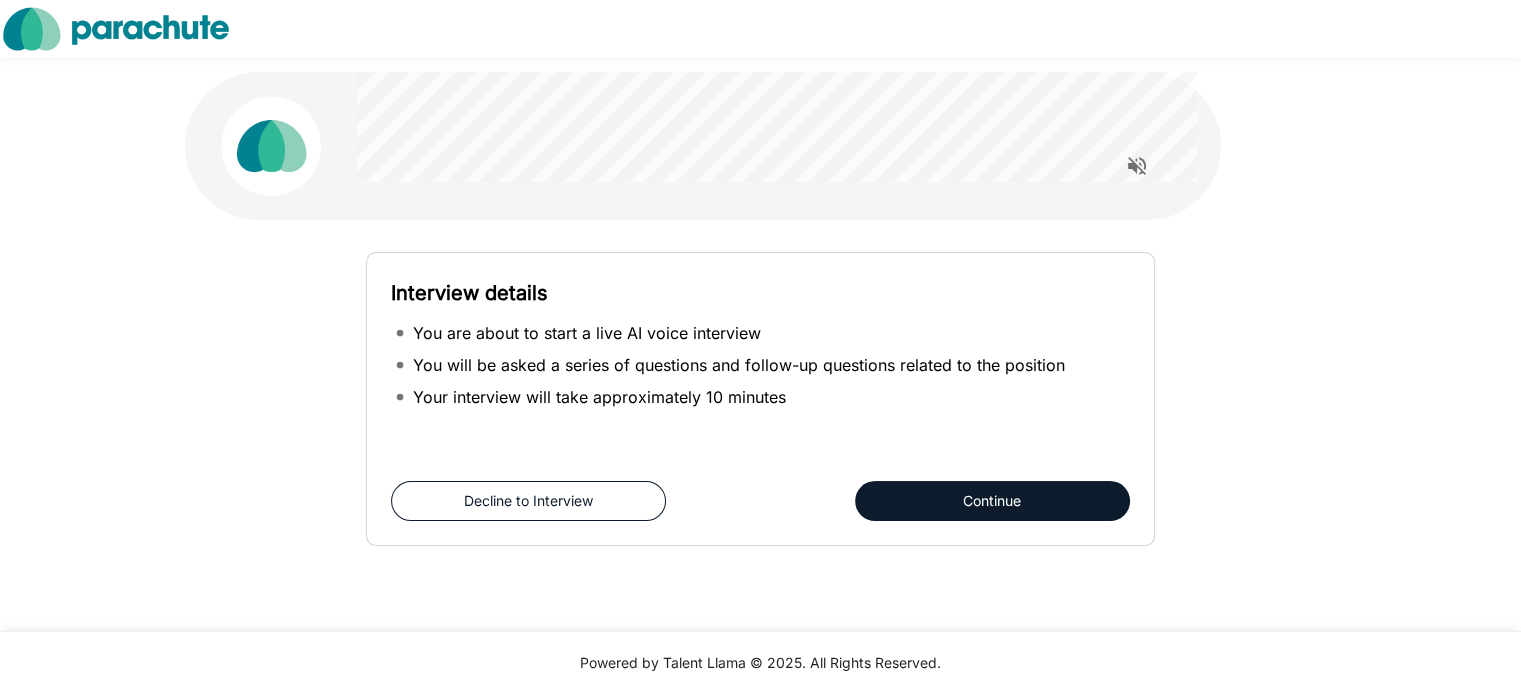 click on "Continue" at bounding box center [992, 501] 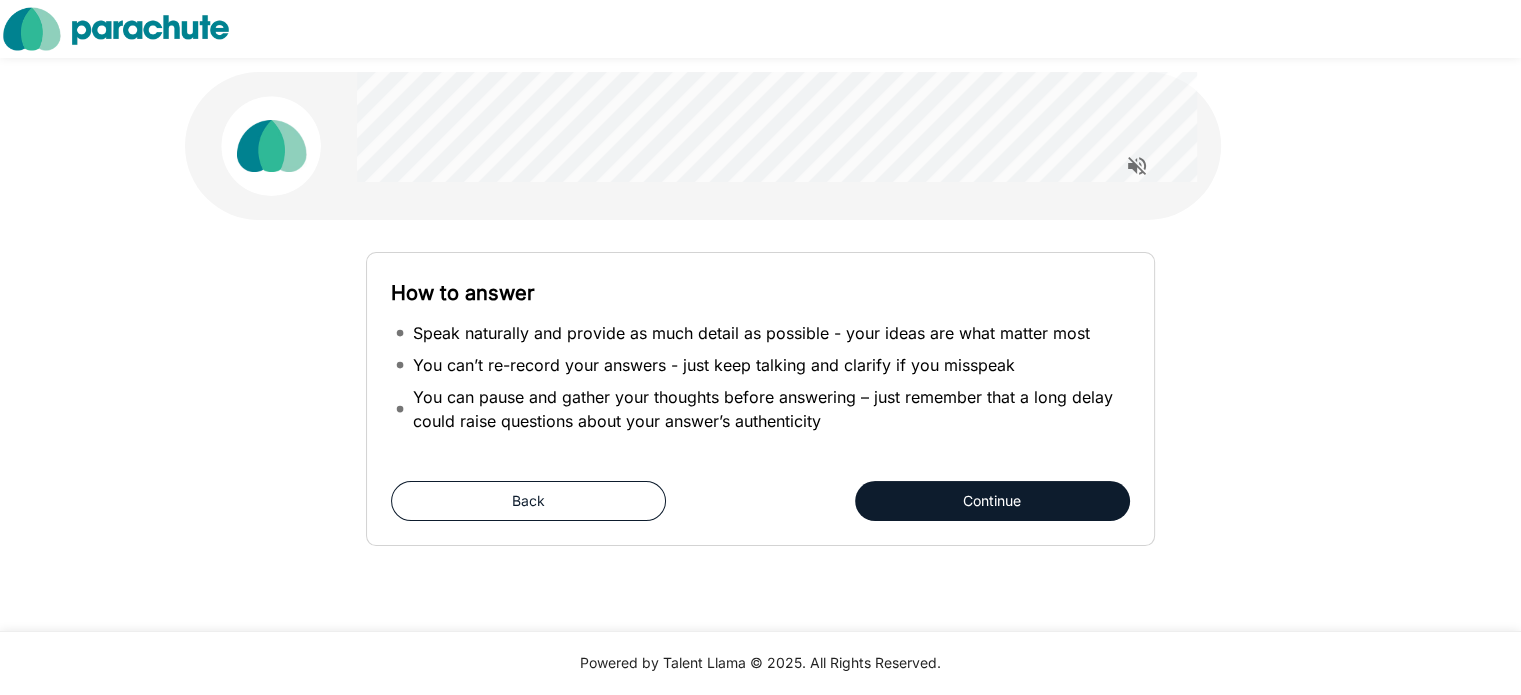 click on "Continue" at bounding box center [992, 501] 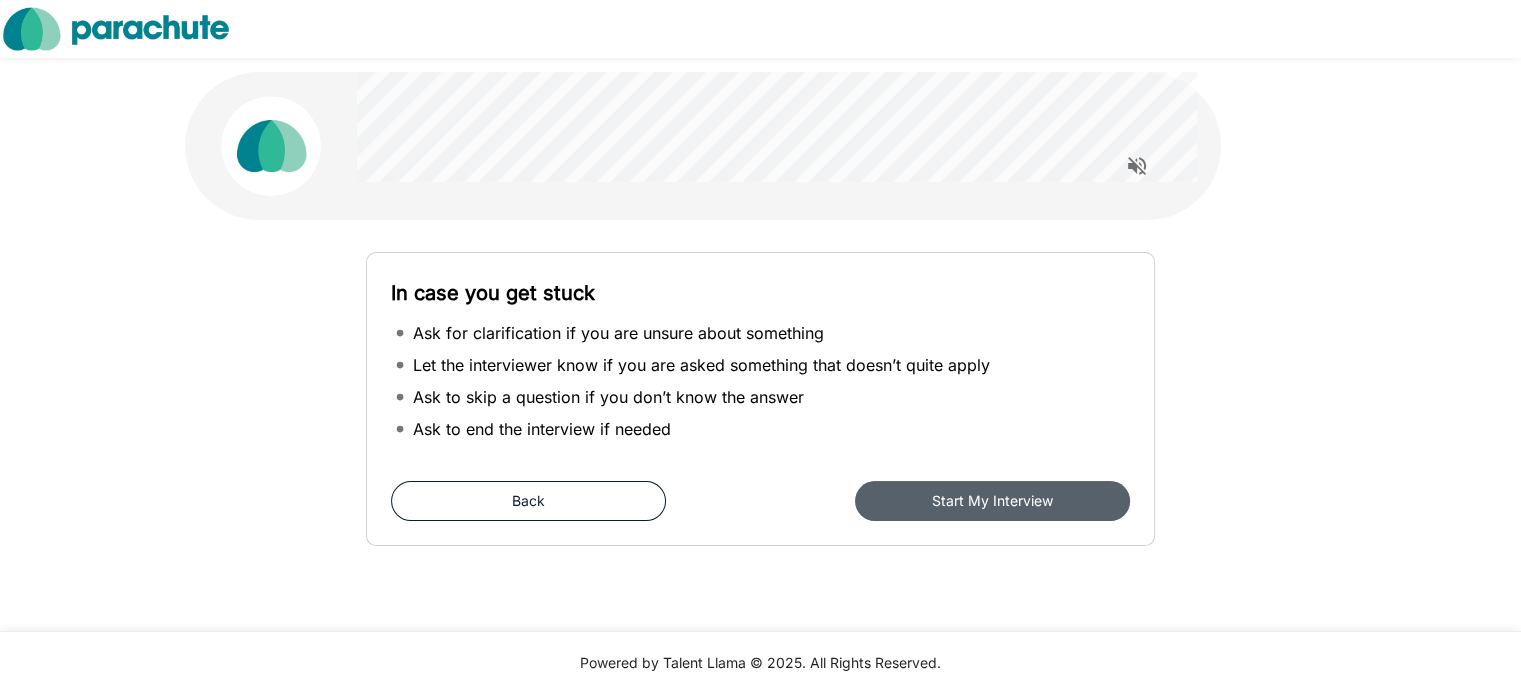 click on "Start My Interview" at bounding box center [992, 501] 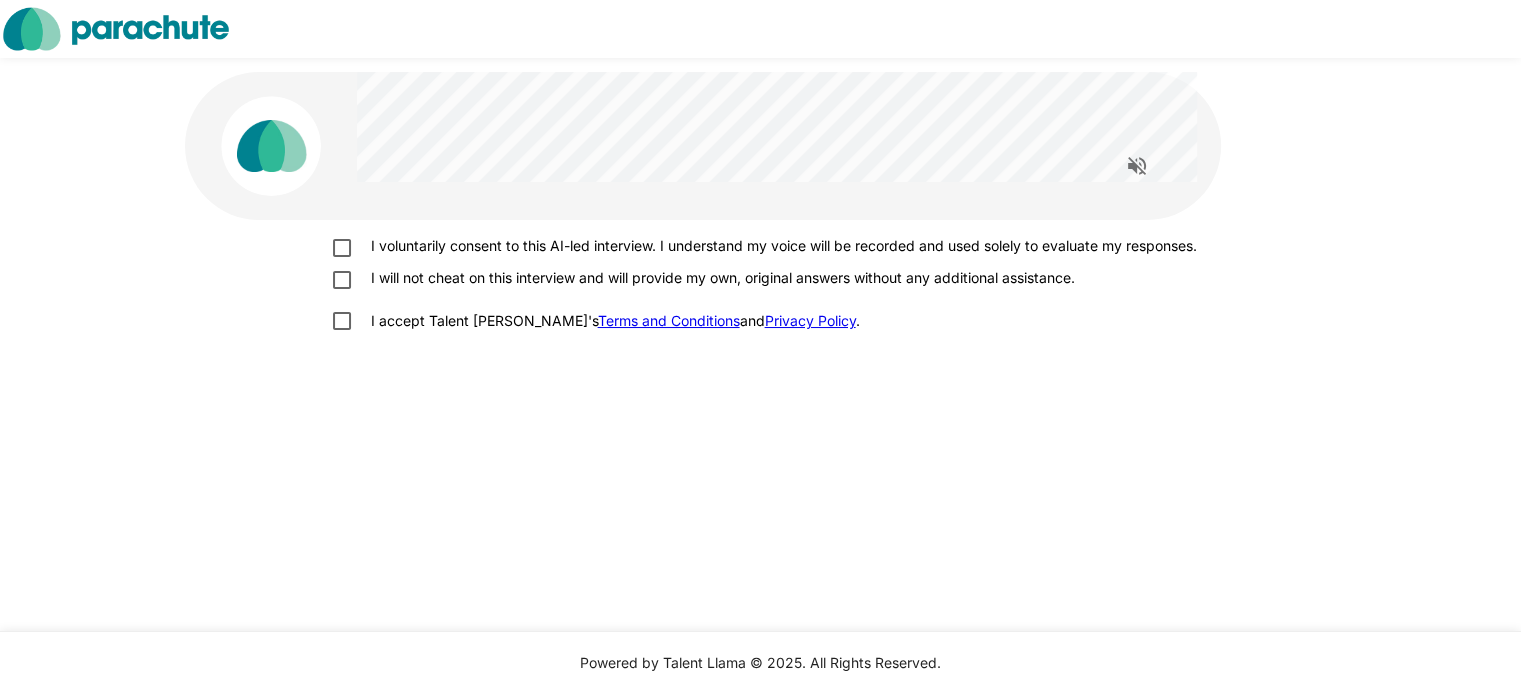 click on "I voluntarily consent to this AI-led interview. I understand my voice will be recorded and used solely to evaluate my responses." at bounding box center [780, 246] 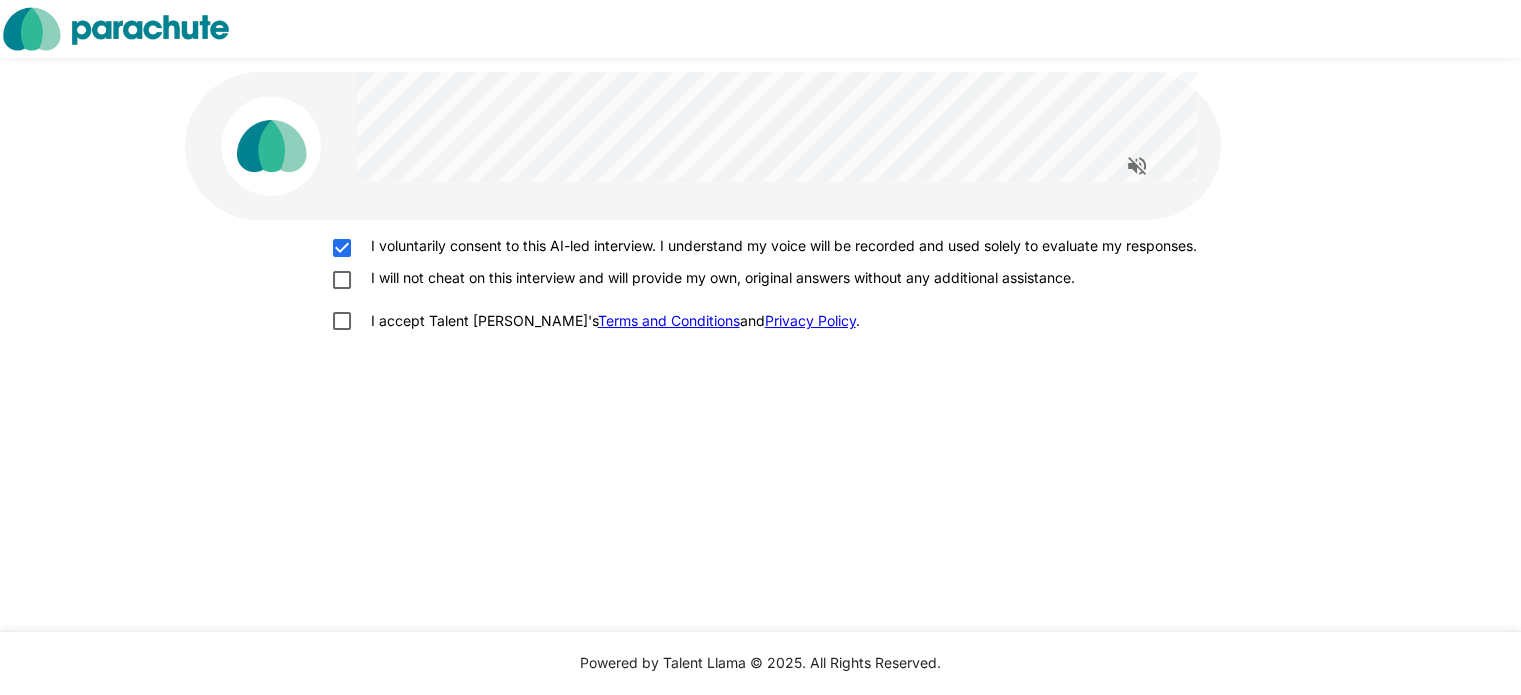 click on "I will not cheat on this interview and will provide my own, original answers without any additional assistance." at bounding box center [719, 278] 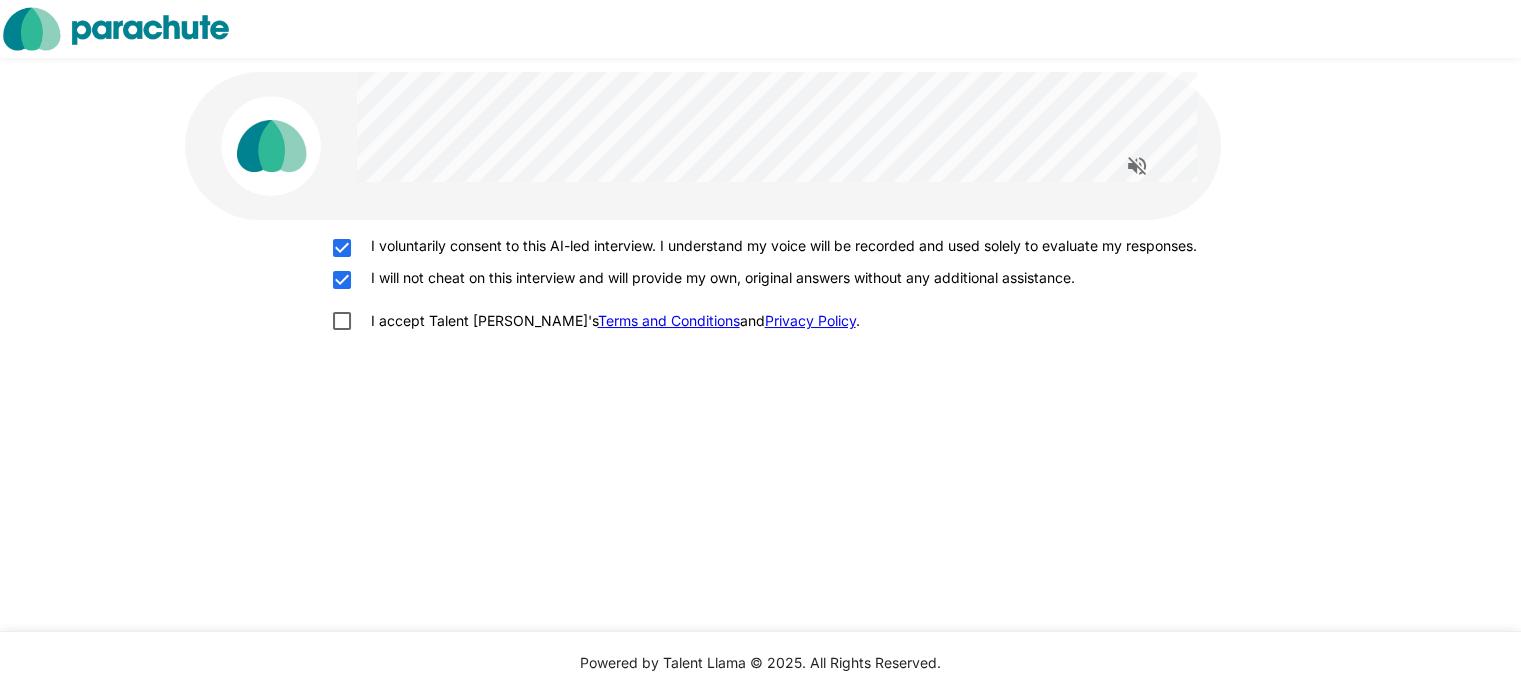 click on "I accept Talent Llama's  Terms and Conditions  and  Privacy Policy ." at bounding box center (611, 321) 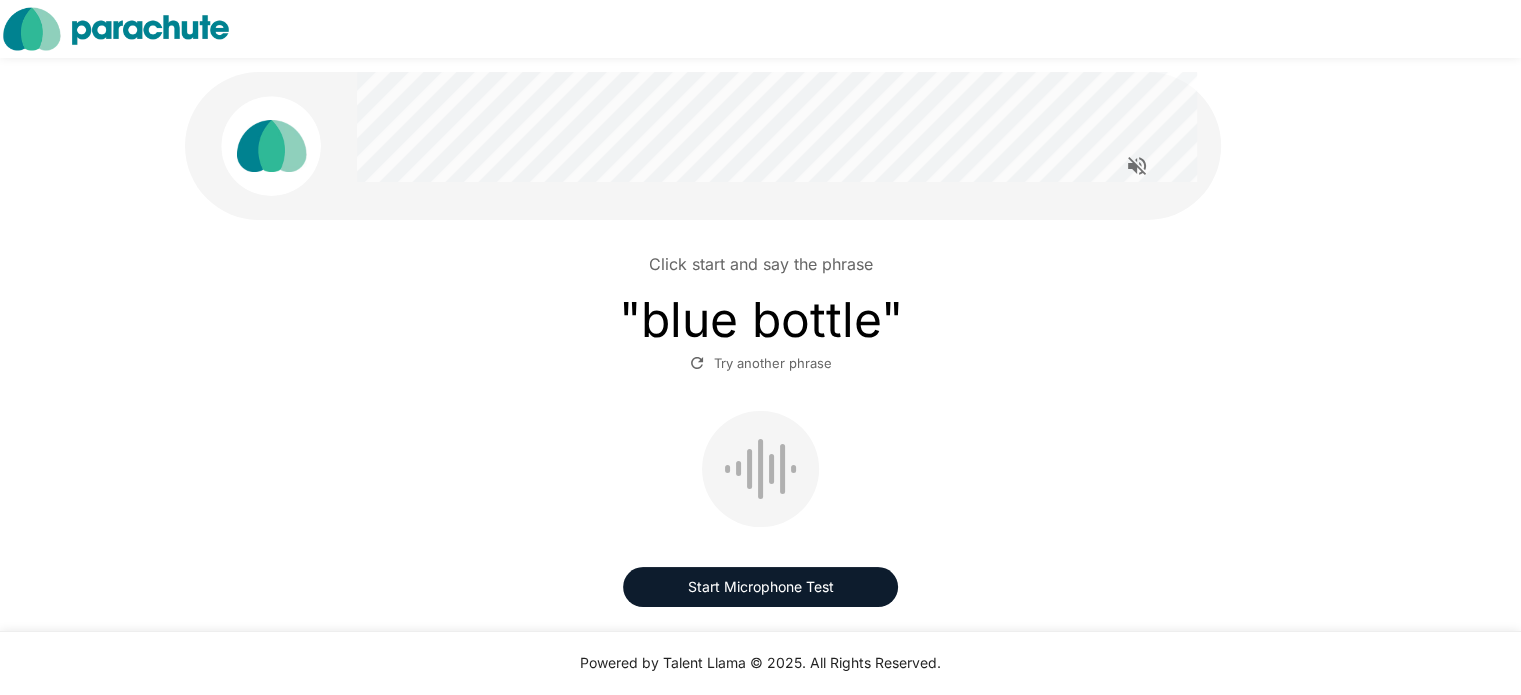 click on "Start Microphone Test" at bounding box center (760, 587) 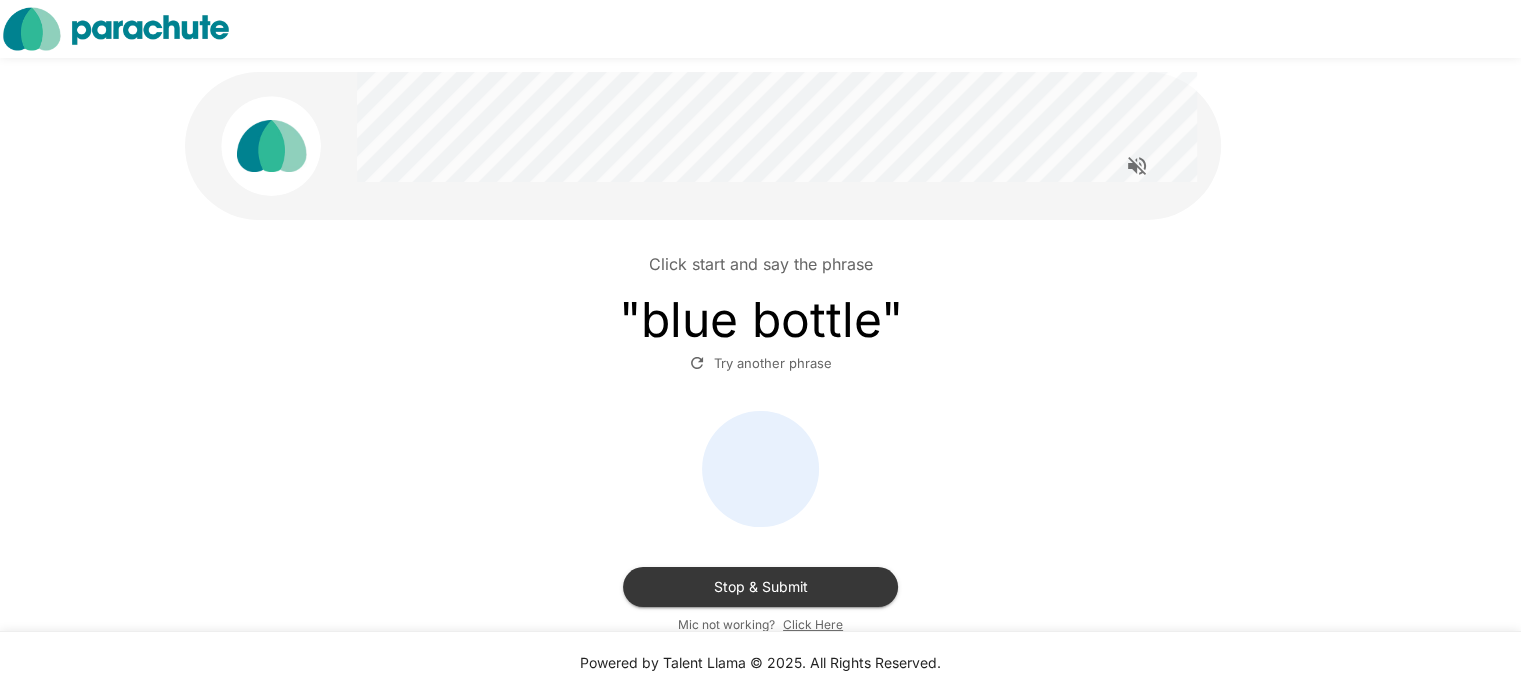 click on "Stop & Submit" at bounding box center (760, 587) 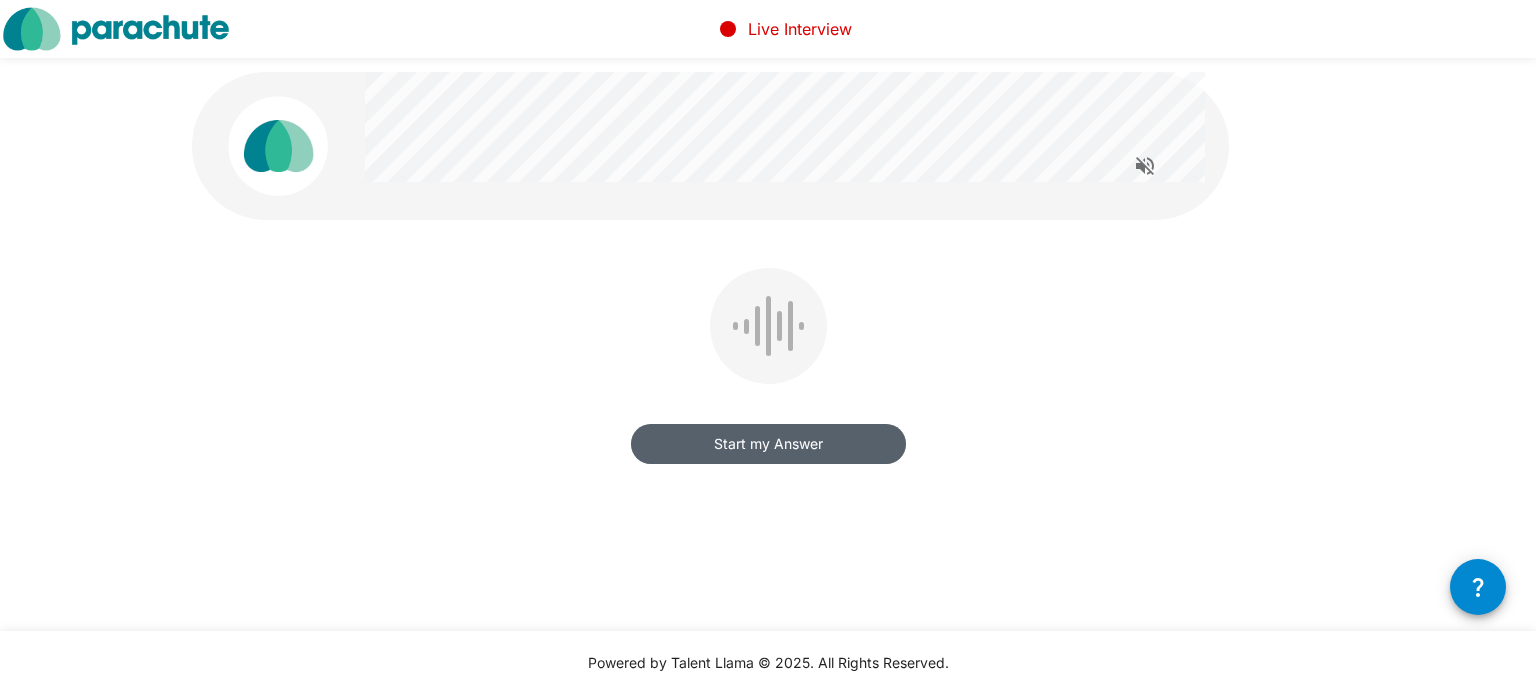 click on "Start my Answer" at bounding box center [768, 444] 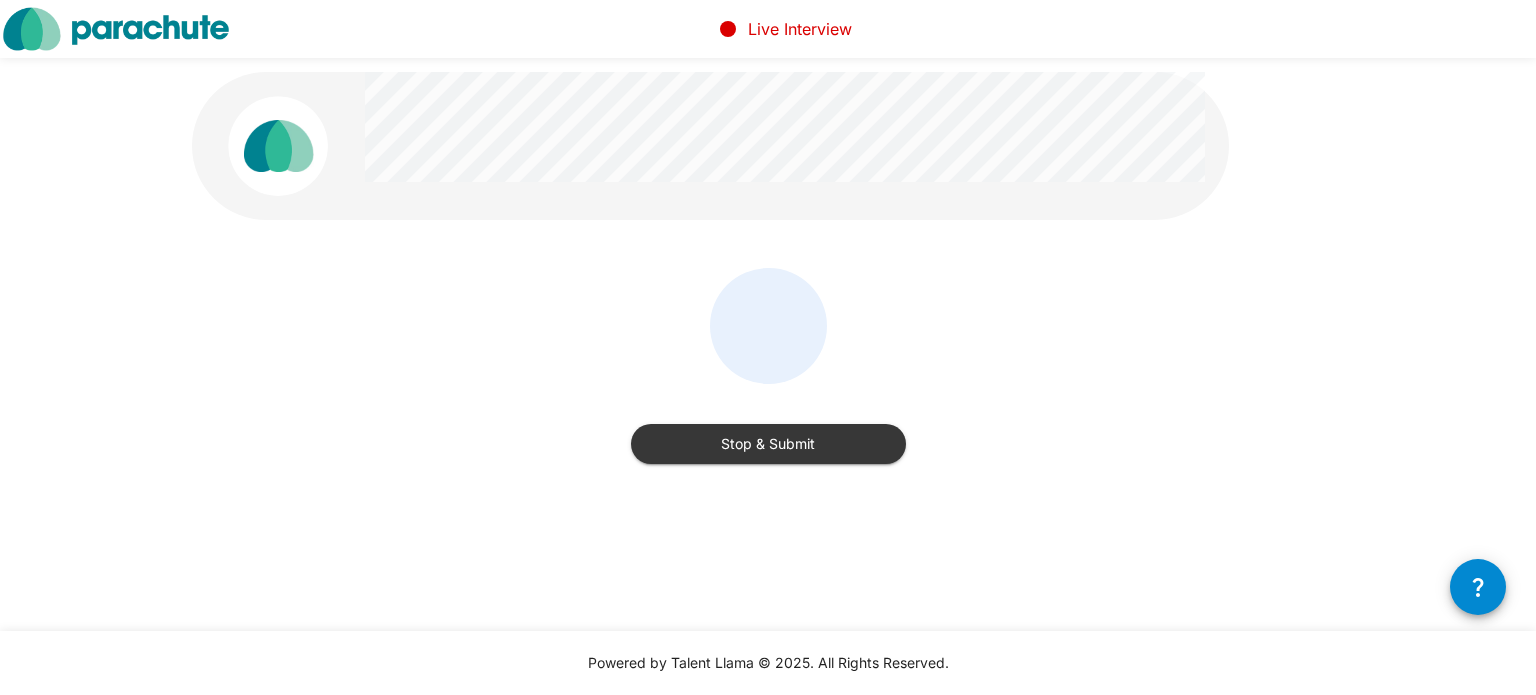 click on "Stop & Submit" at bounding box center [768, 444] 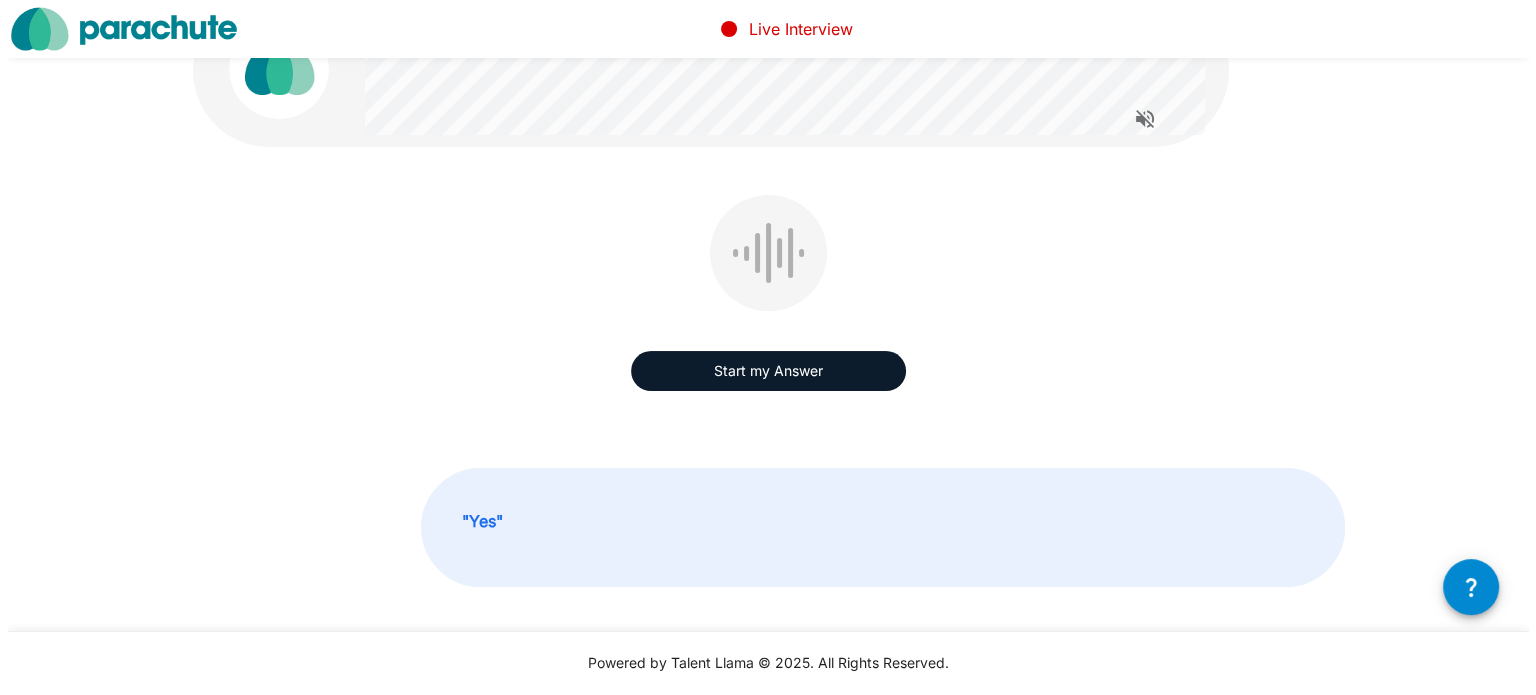 scroll, scrollTop: 0, scrollLeft: 0, axis: both 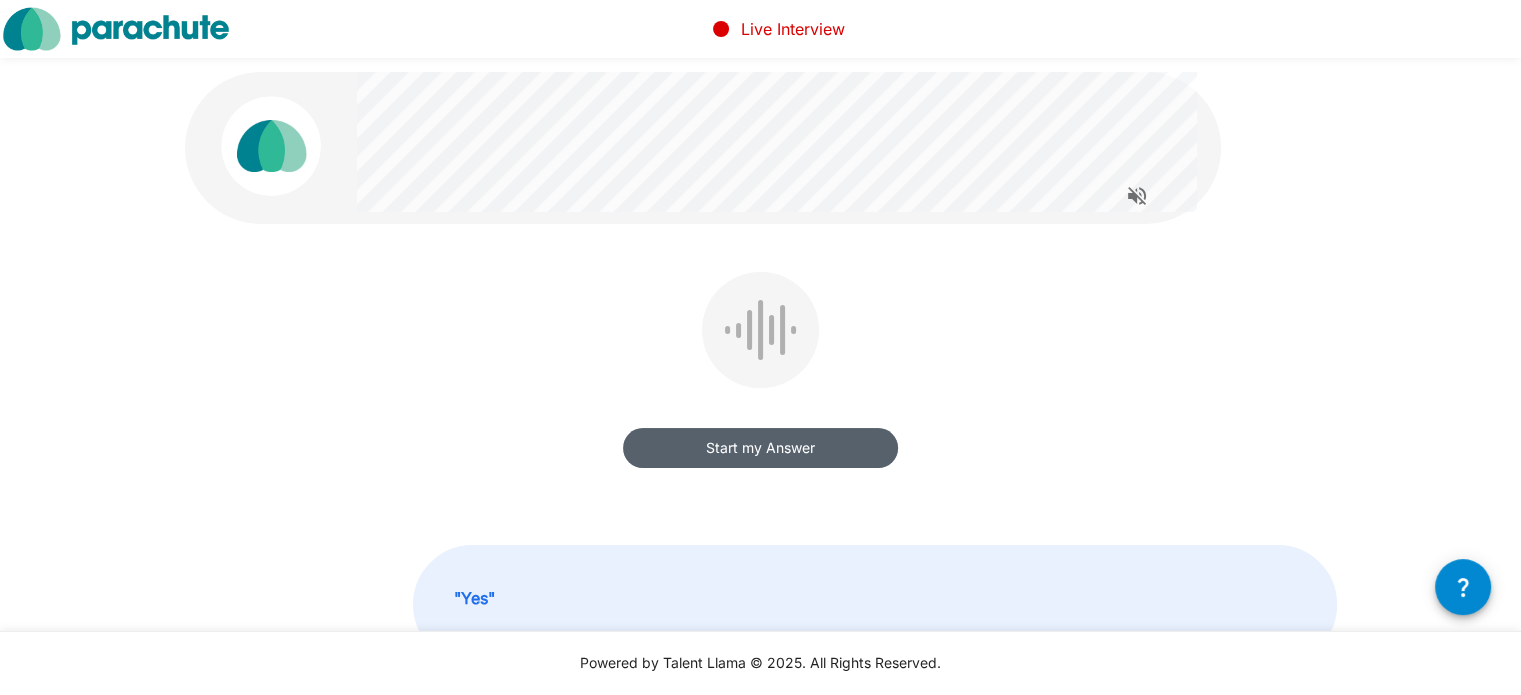 click on "Start my Answer" at bounding box center [760, 448] 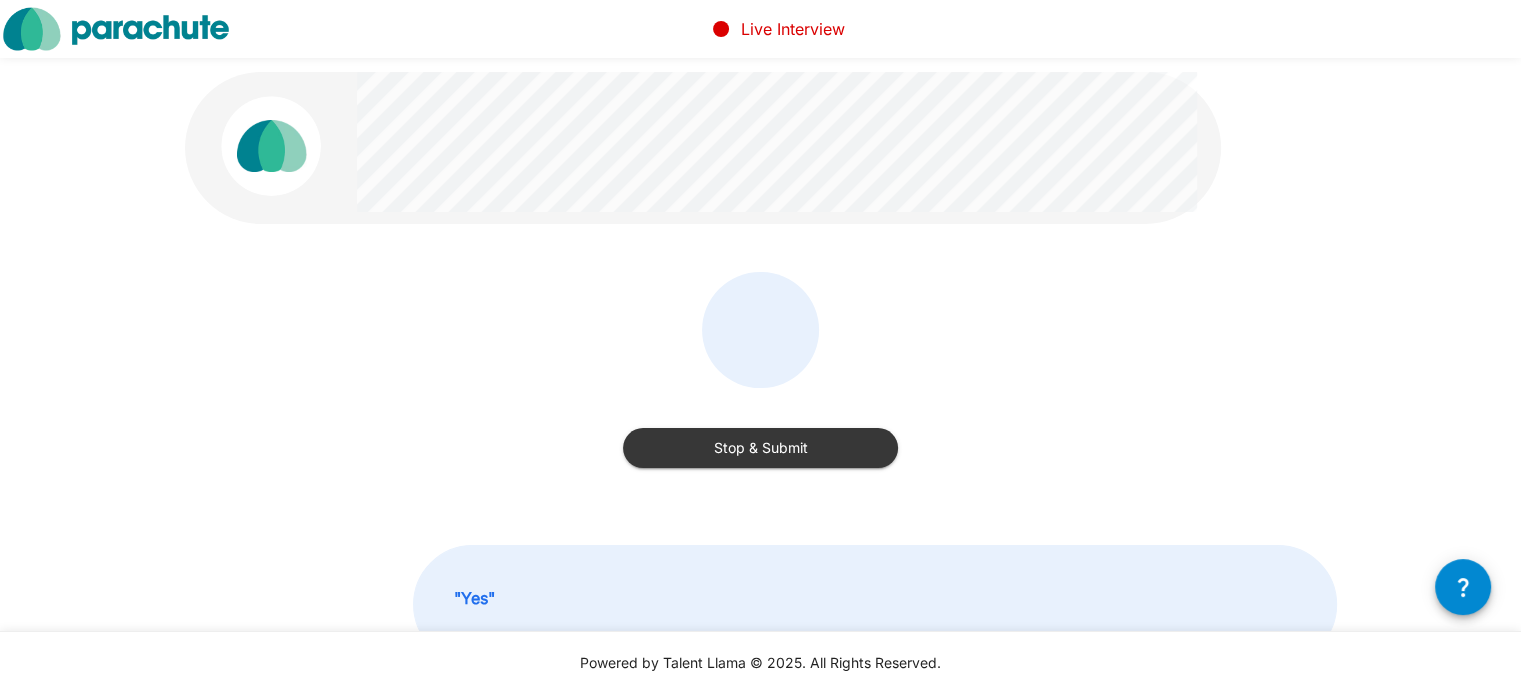 click on "Stop & Submit" at bounding box center [760, 448] 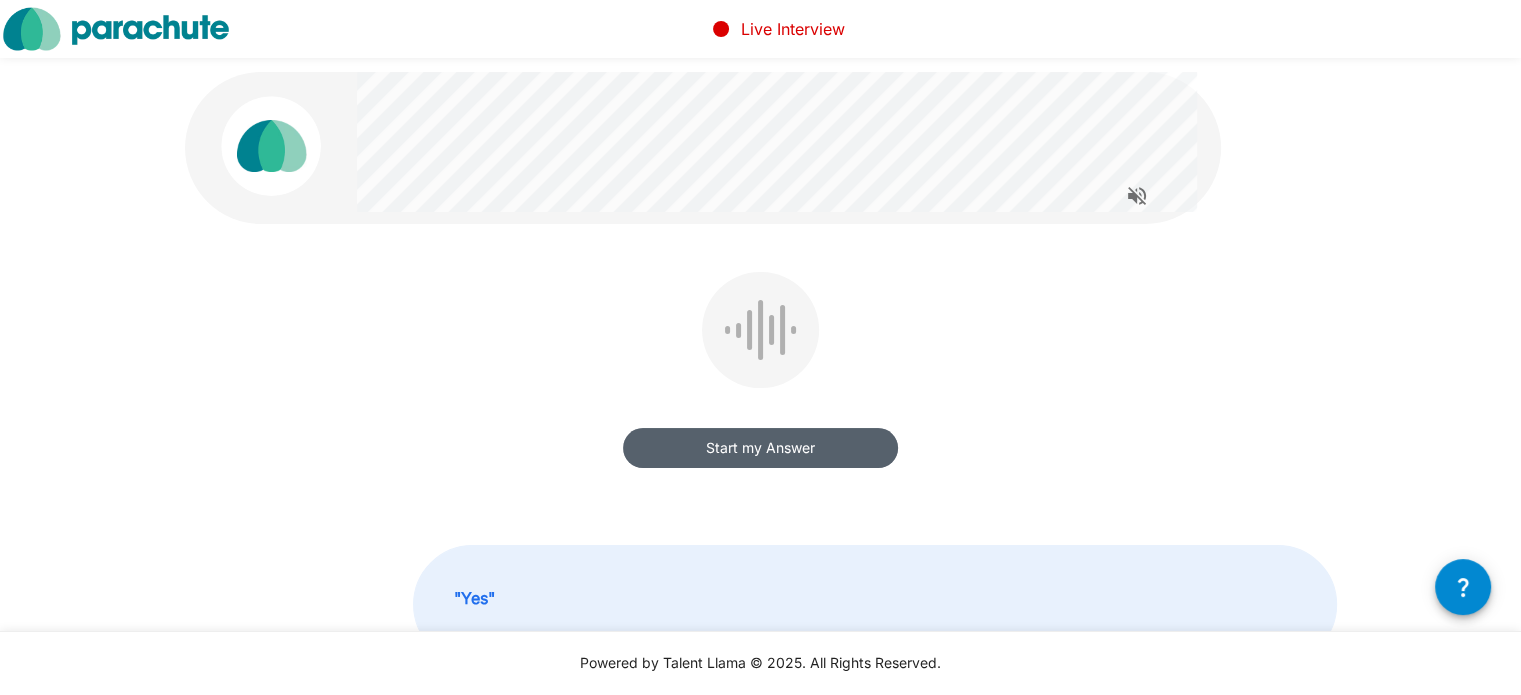 click on "Start my Answer" at bounding box center (760, 448) 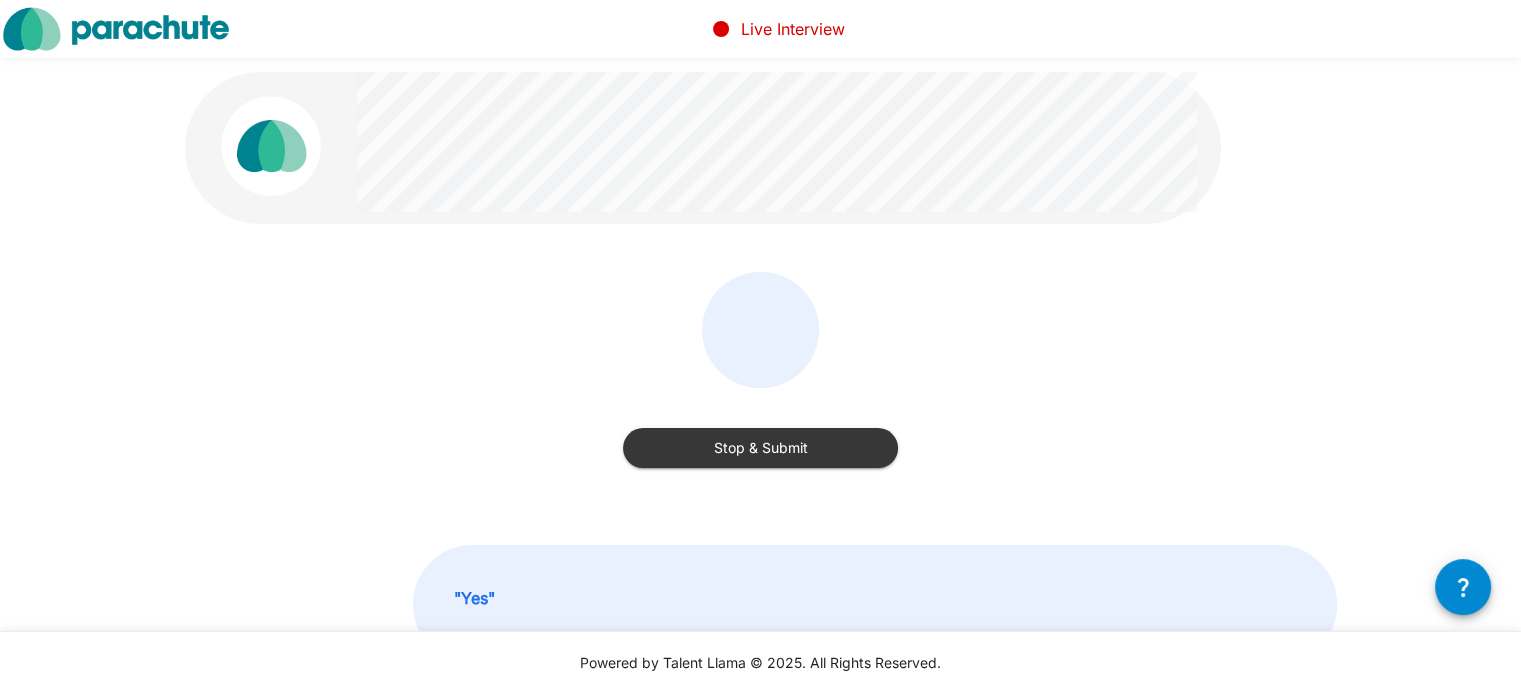 click on "Stop & Submit" at bounding box center (760, 448) 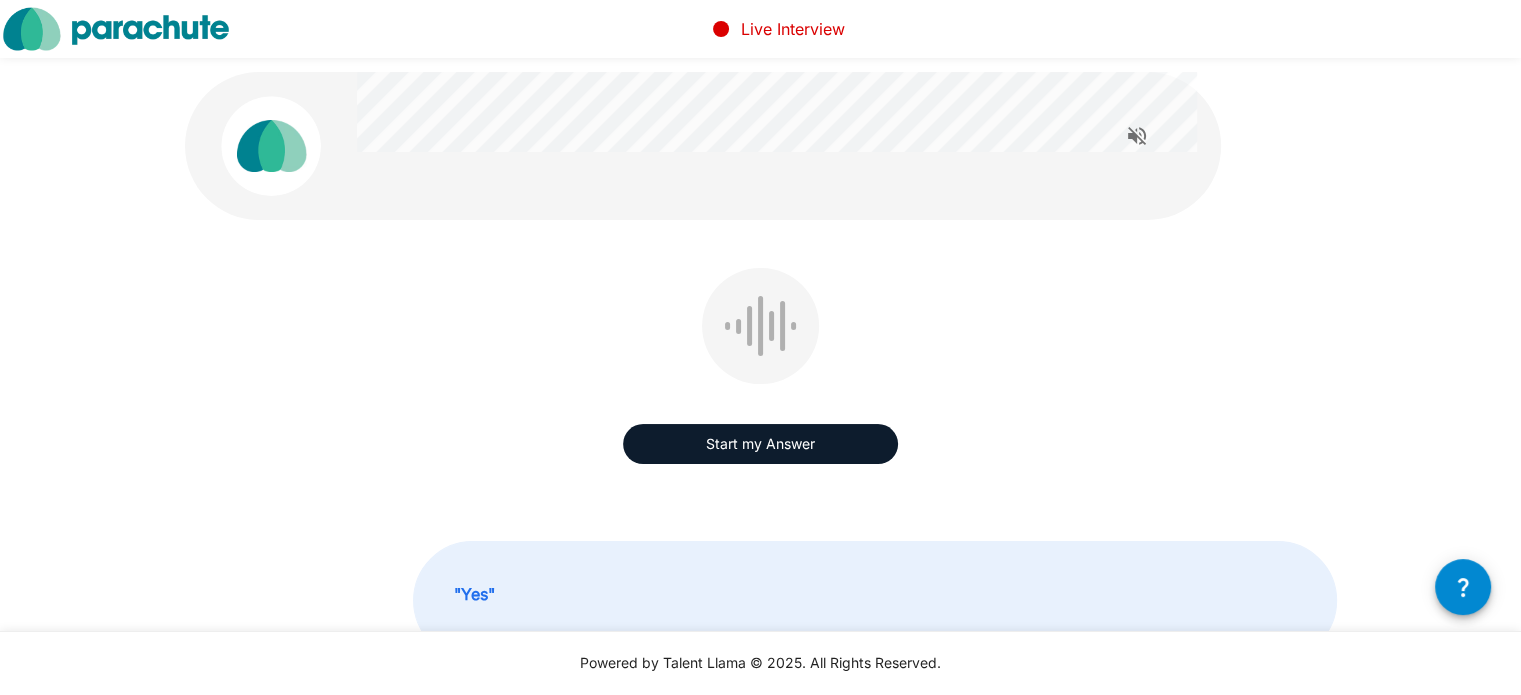 click on "Start my Answer" at bounding box center [760, 444] 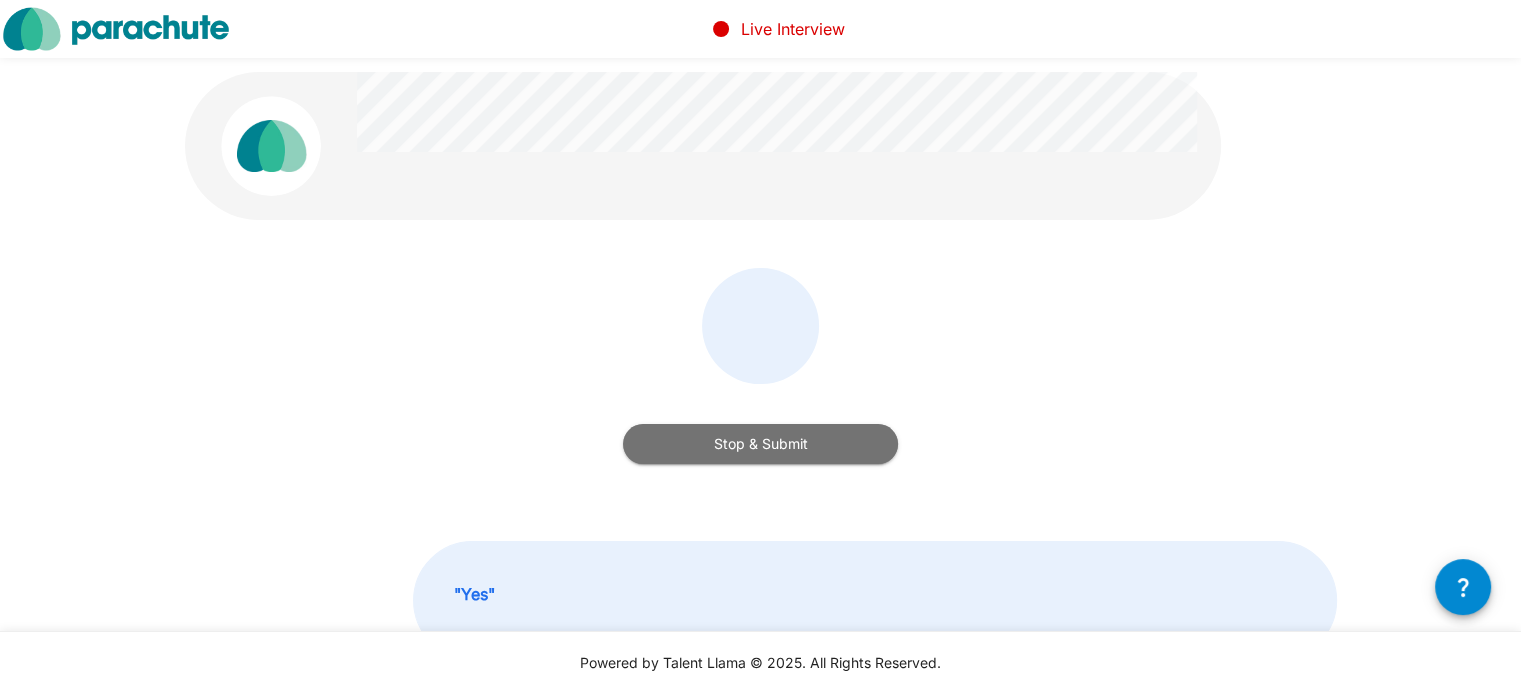 click on "Stop & Submit" at bounding box center (760, 444) 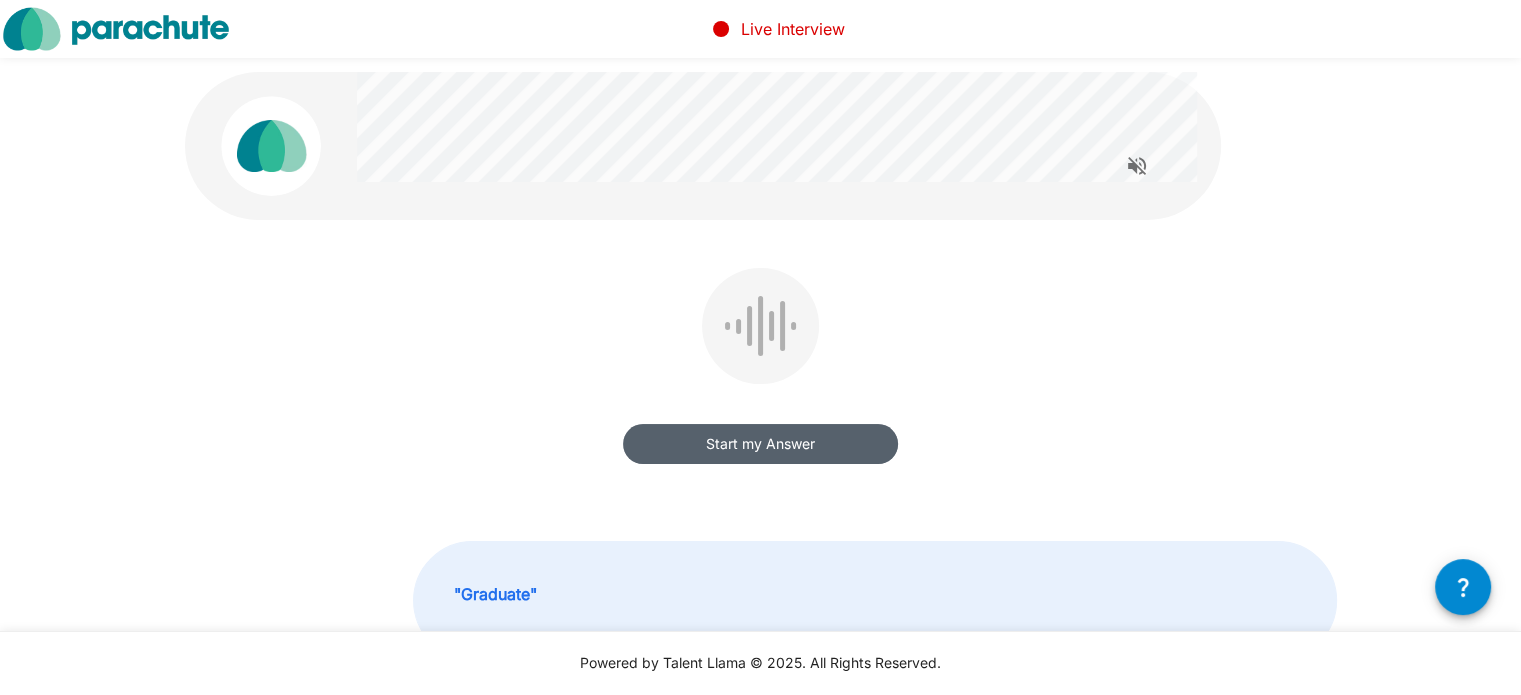 click on "Start my Answer" at bounding box center (760, 444) 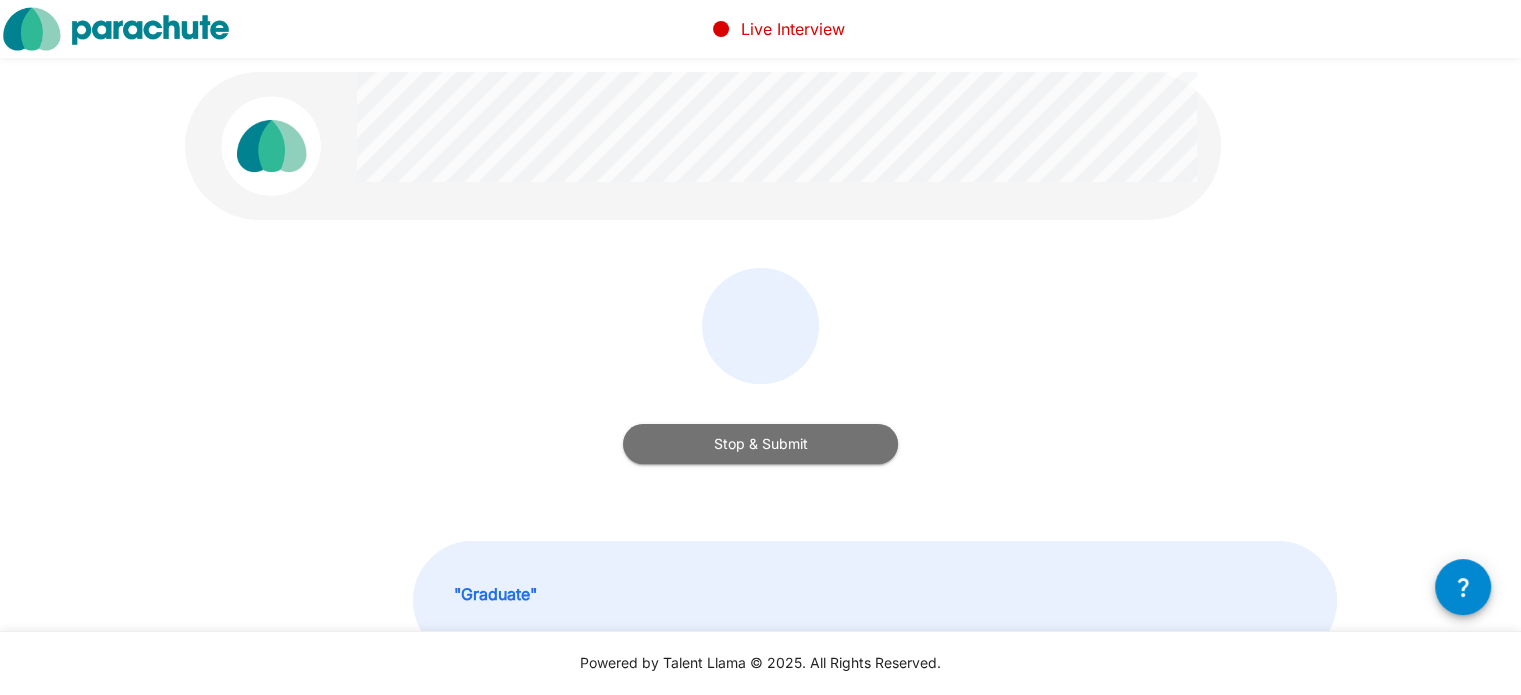 click on "Stop & Submit" at bounding box center (760, 444) 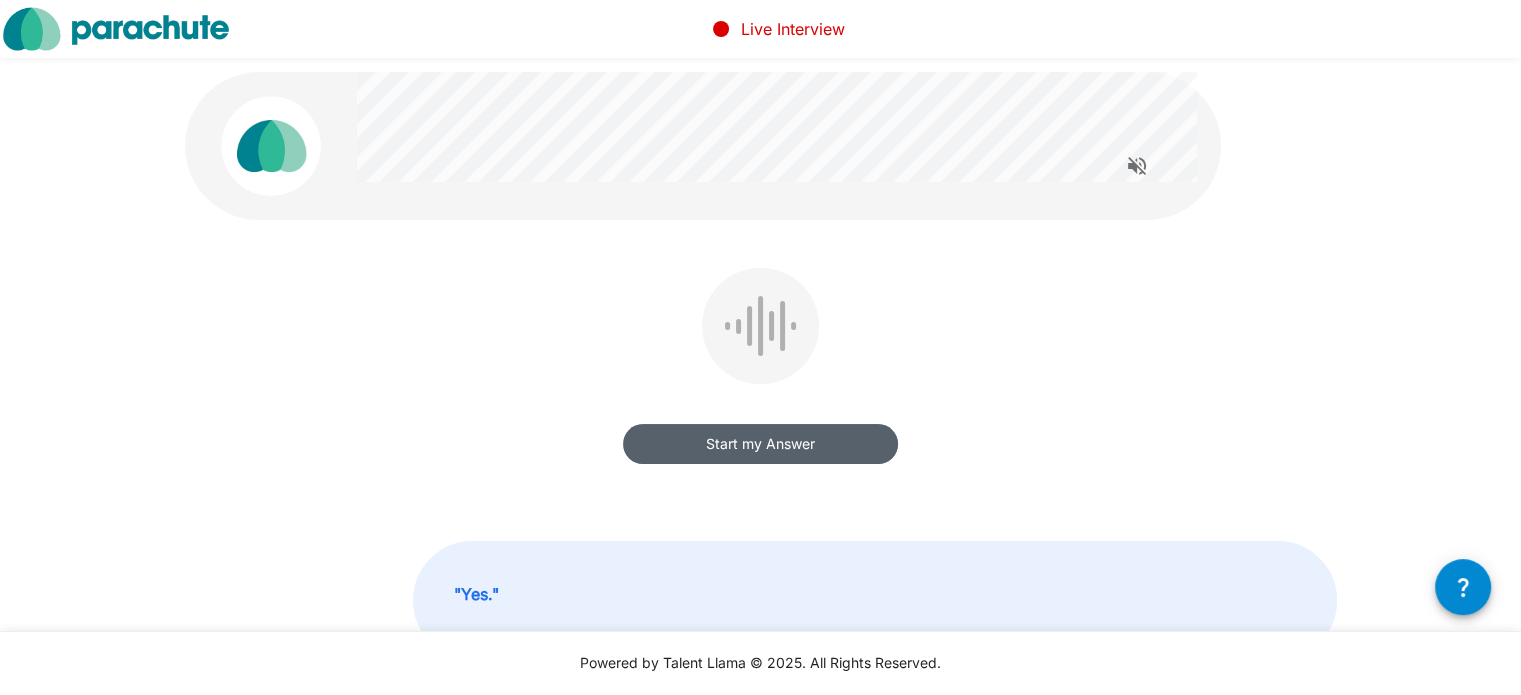 click on "Start my Answer" at bounding box center [760, 444] 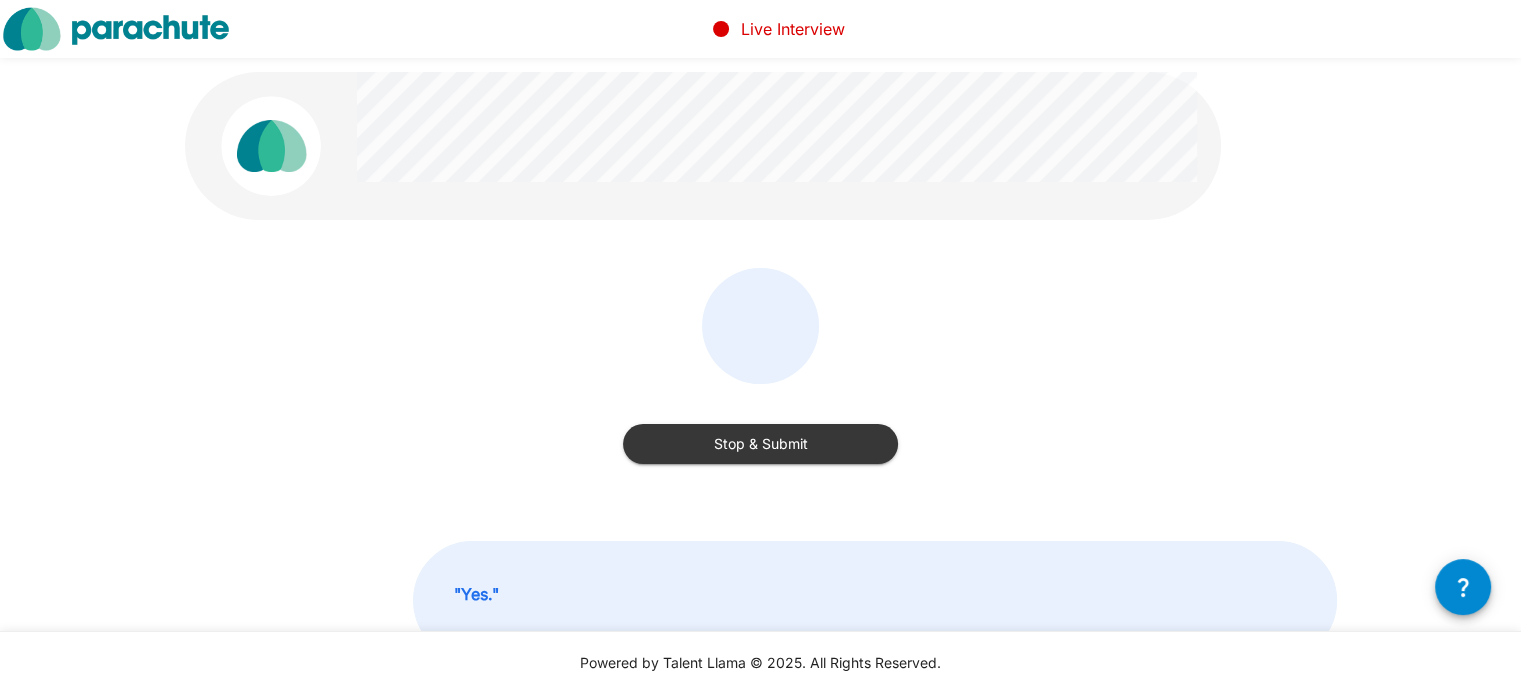 click on "Stop & Submit" at bounding box center [760, 444] 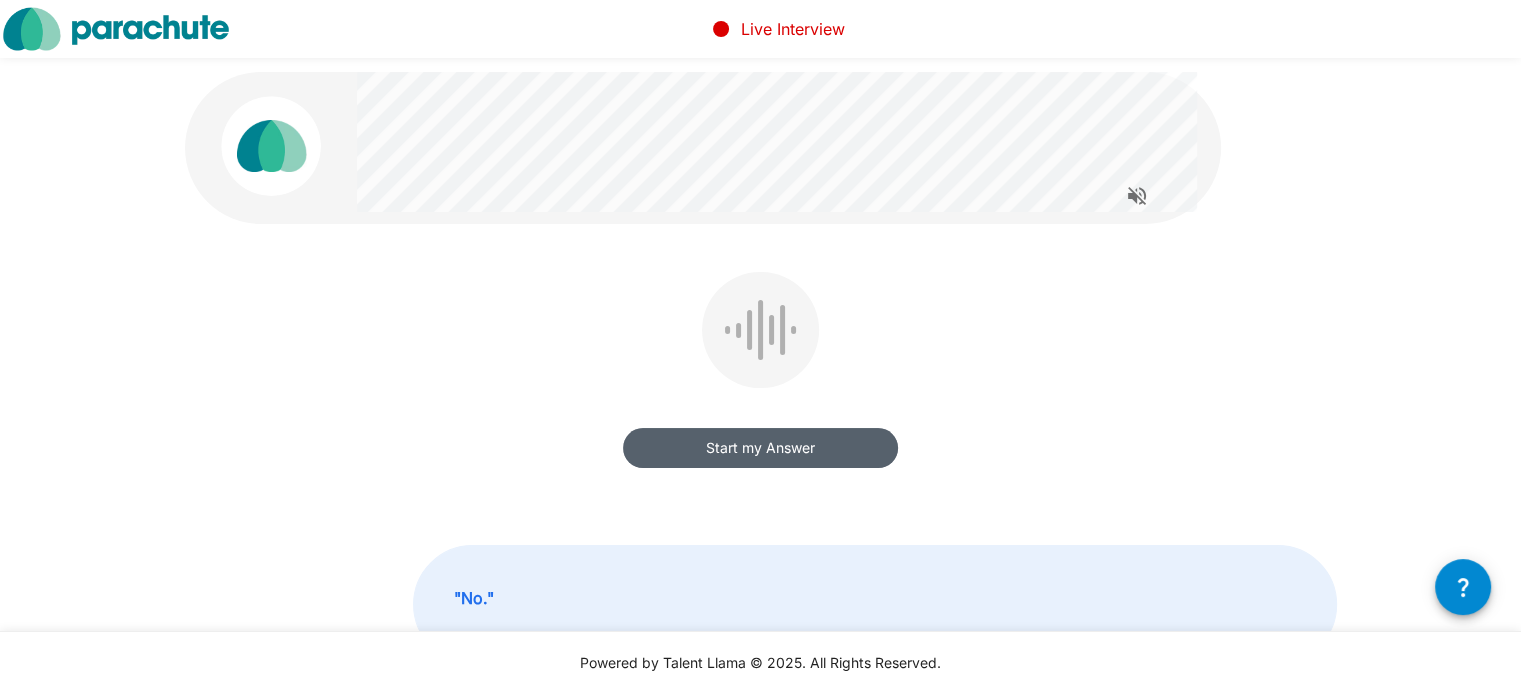 click on "Start my Answer" at bounding box center [760, 448] 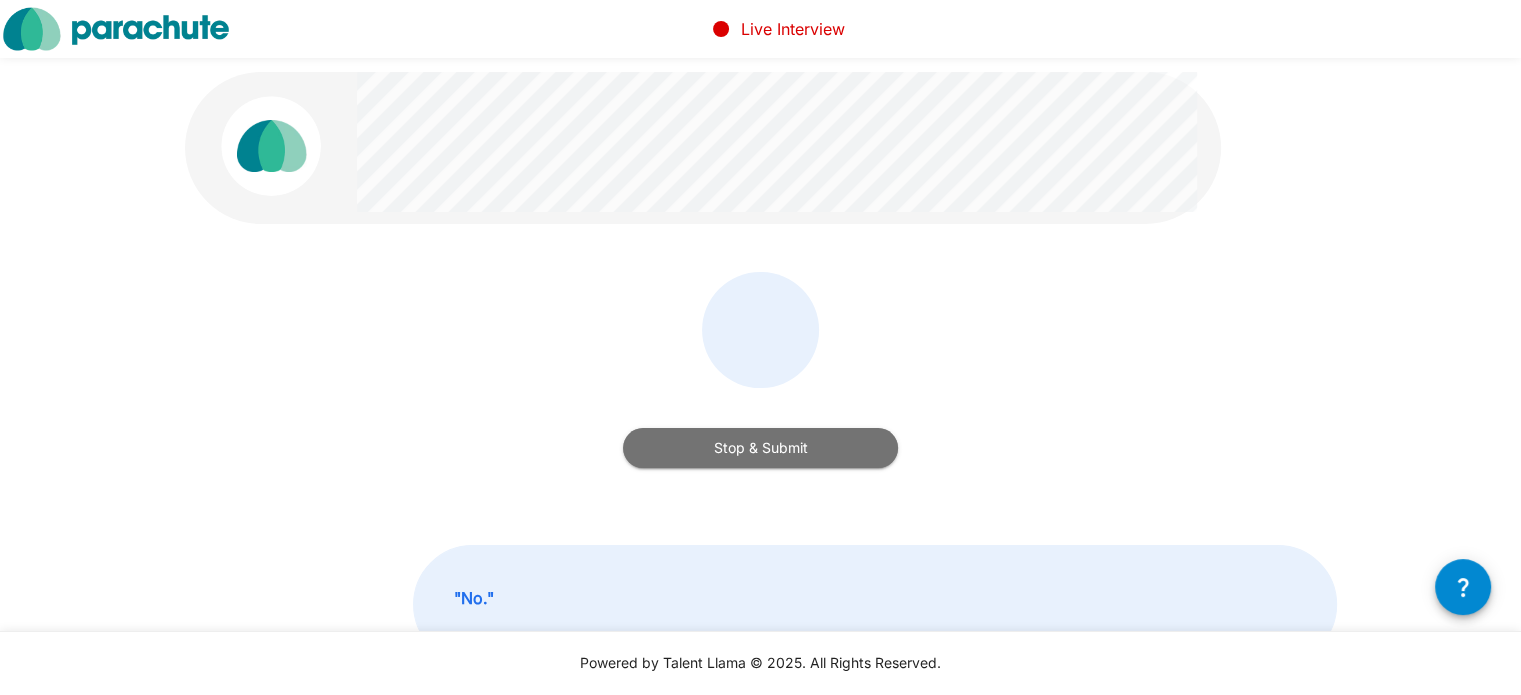 click on "Stop & Submit" at bounding box center [760, 448] 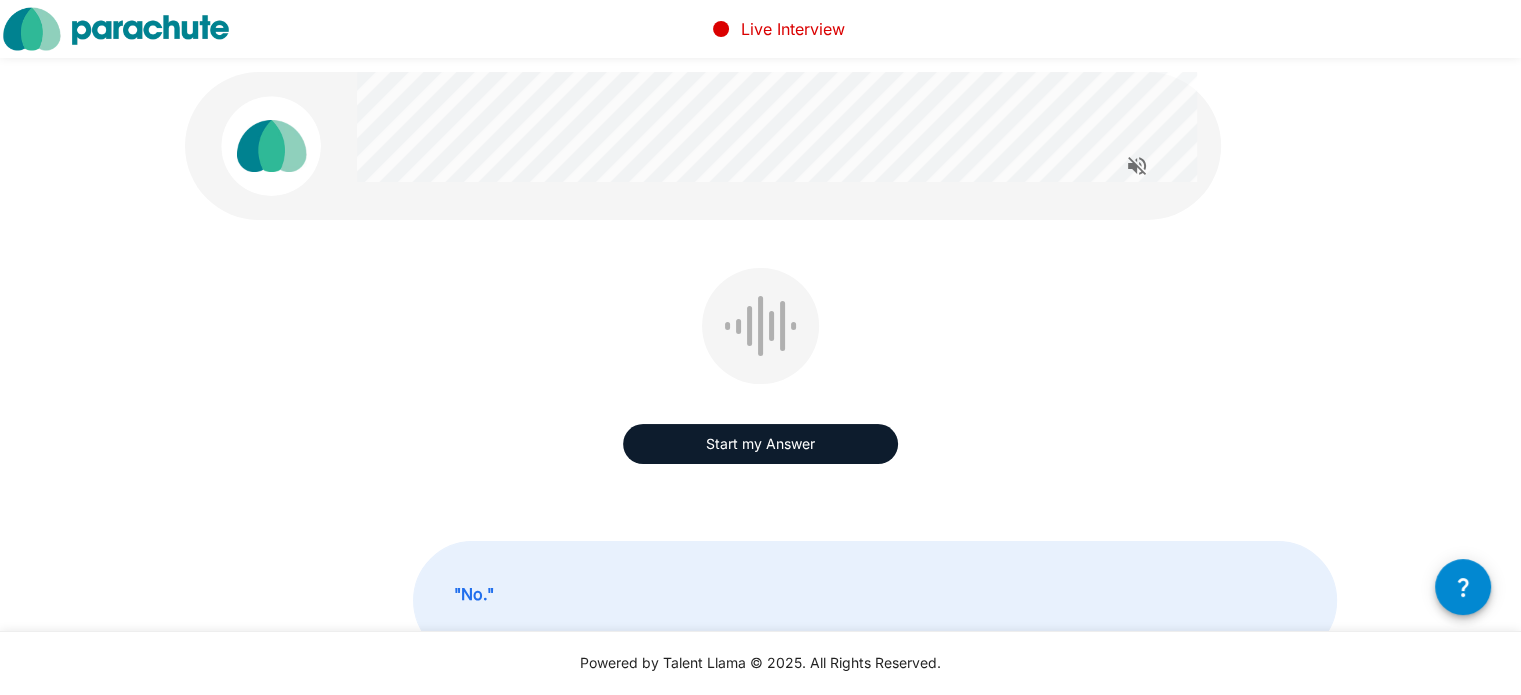 click on "Start my Answer" at bounding box center (760, 444) 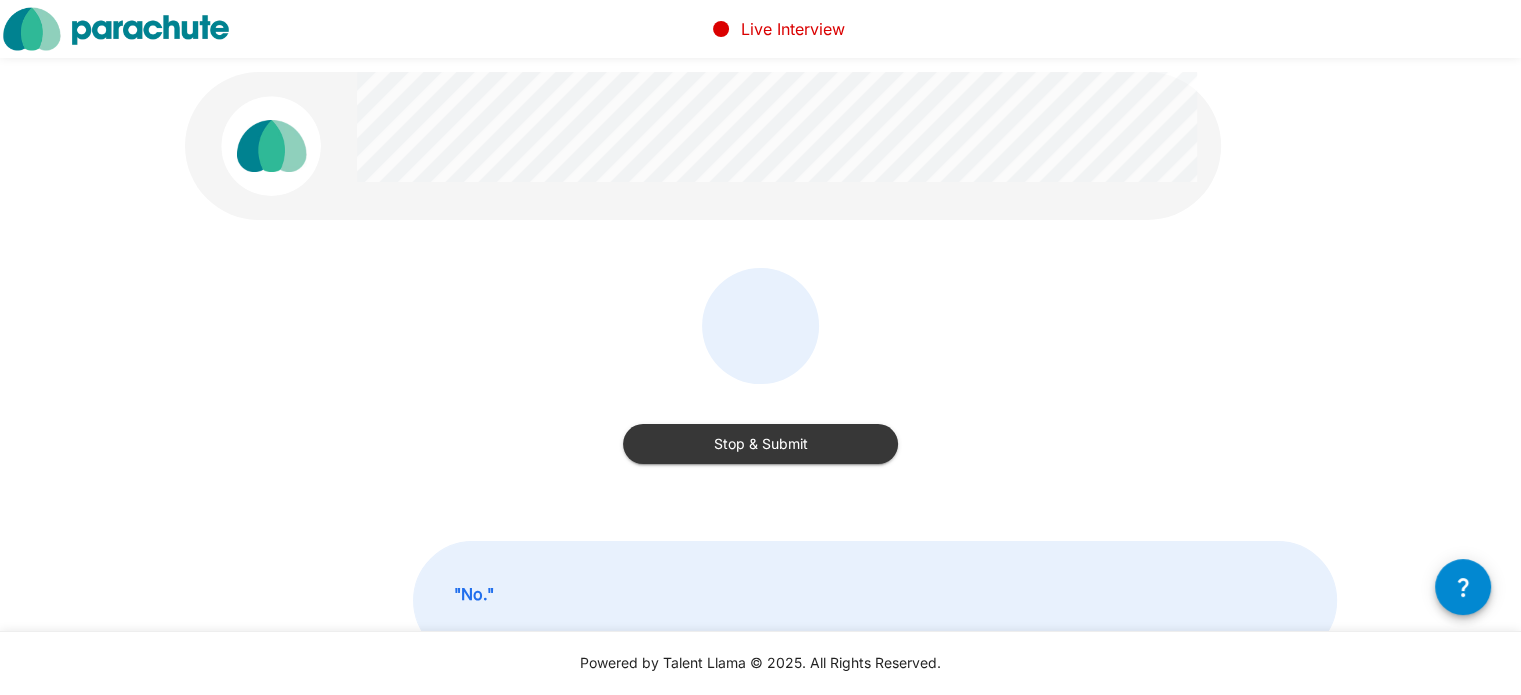 click on "Stop & Submit" at bounding box center [760, 444] 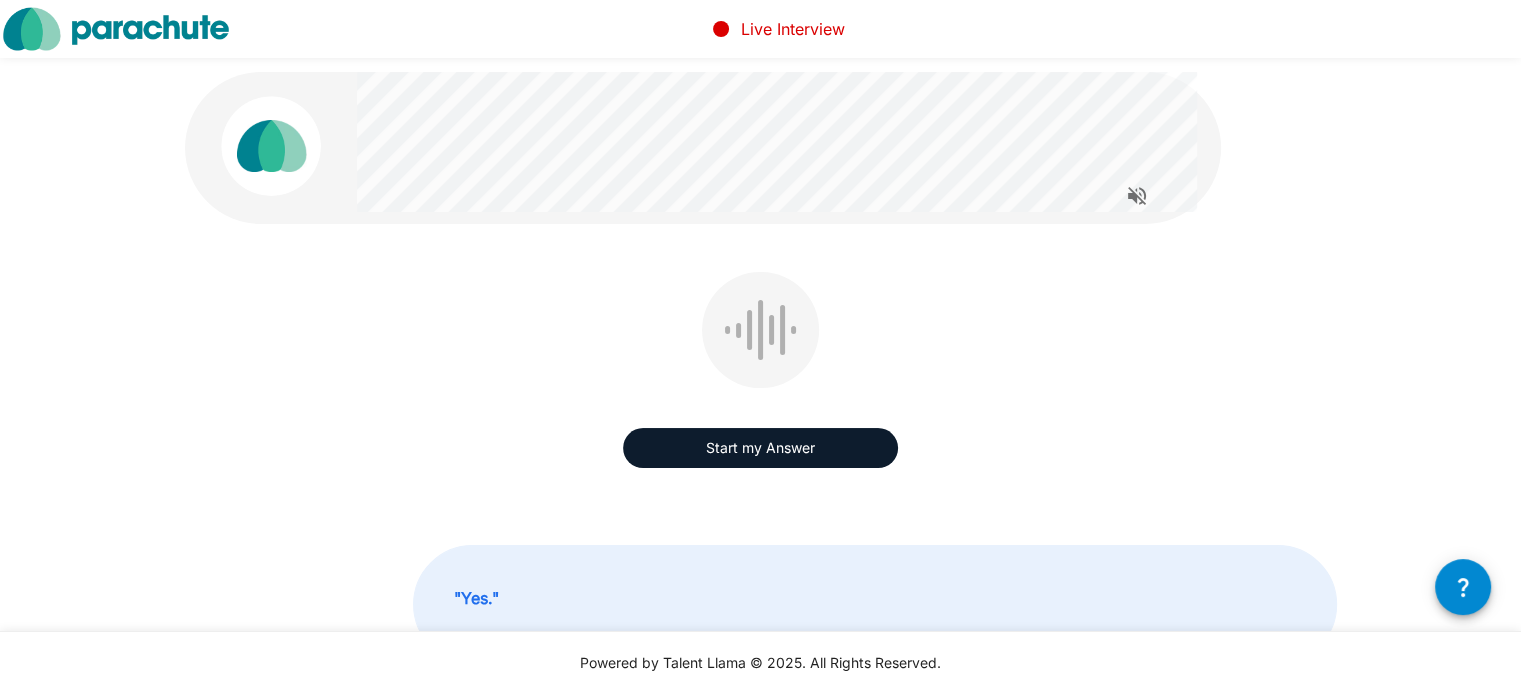 click on "Start my Answer" at bounding box center [760, 448] 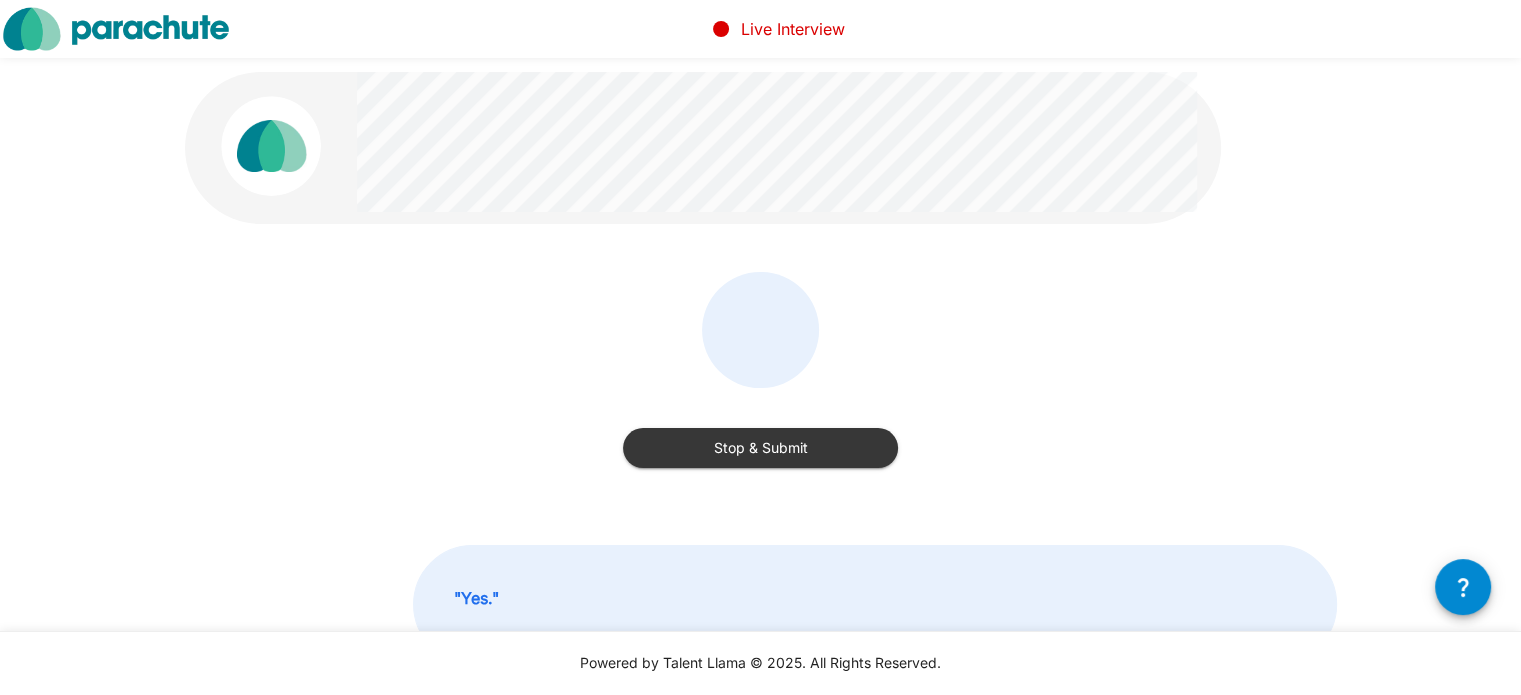 click on "Stop & Submit" at bounding box center (760, 448) 